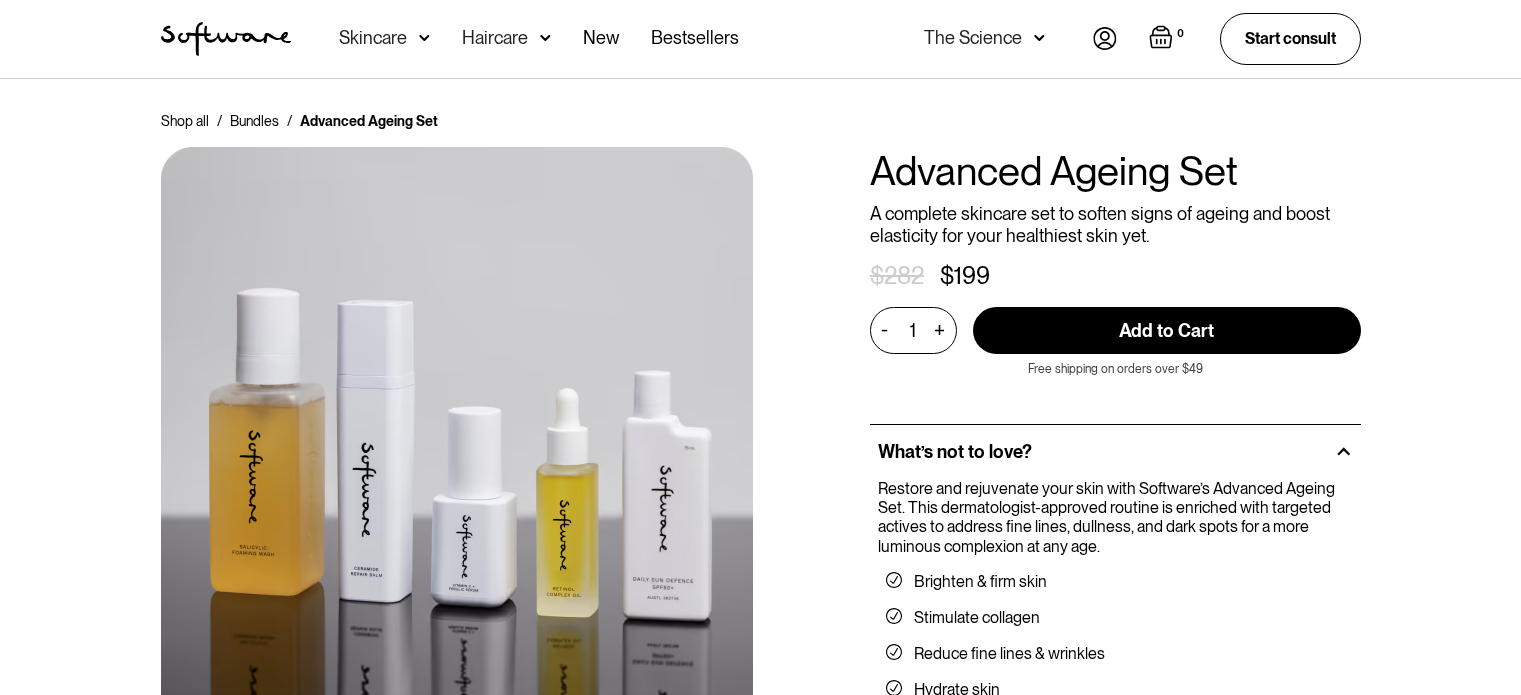 scroll, scrollTop: 0, scrollLeft: 0, axis: both 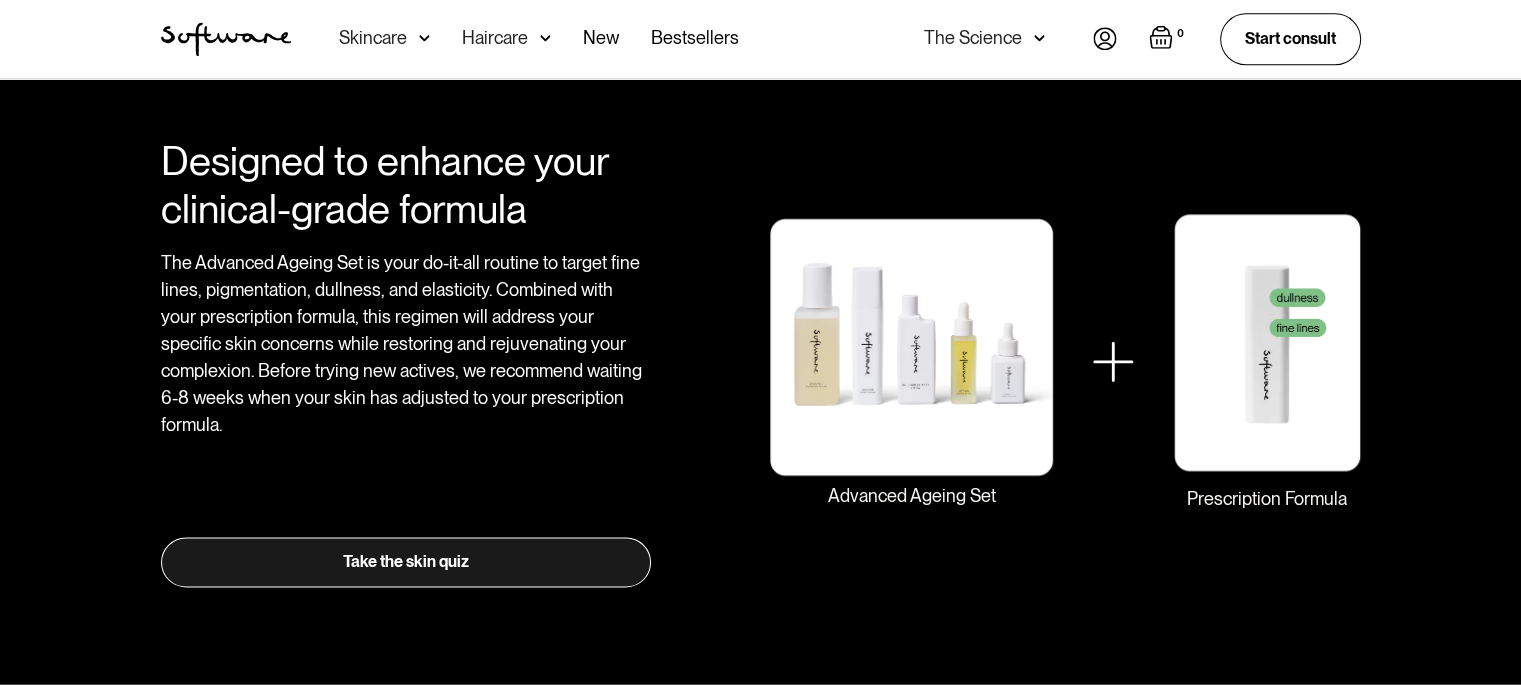 click on "Take the skin quiz" at bounding box center [406, 562] 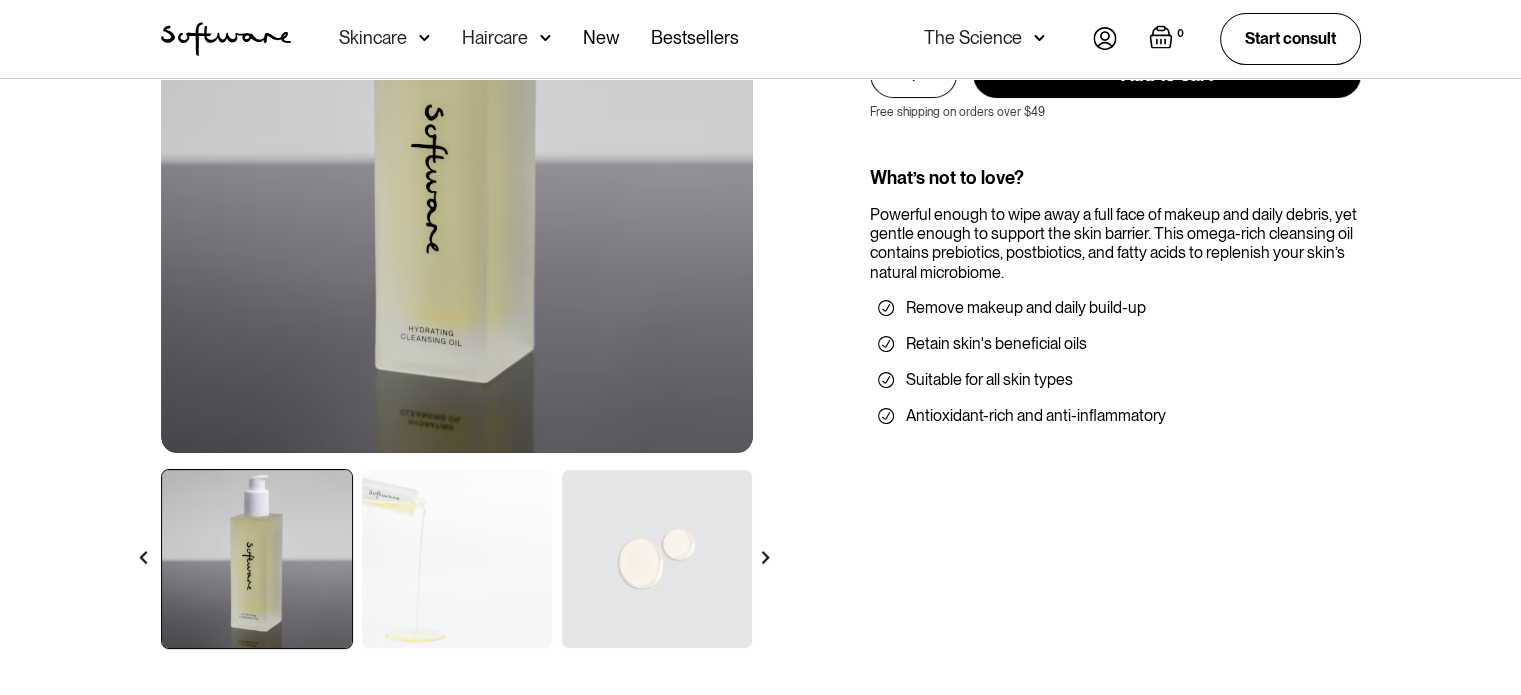 scroll, scrollTop: 101, scrollLeft: 0, axis: vertical 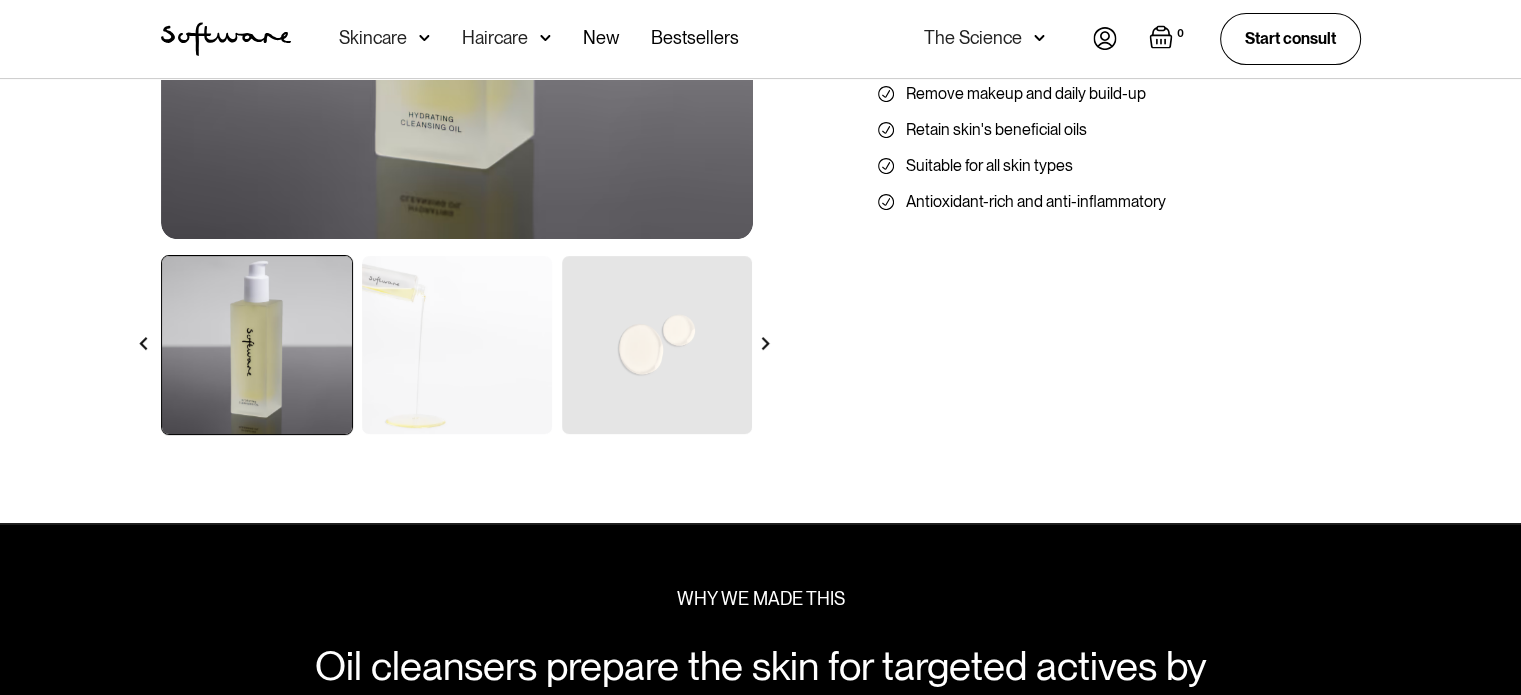 click at bounding box center [765, 343] 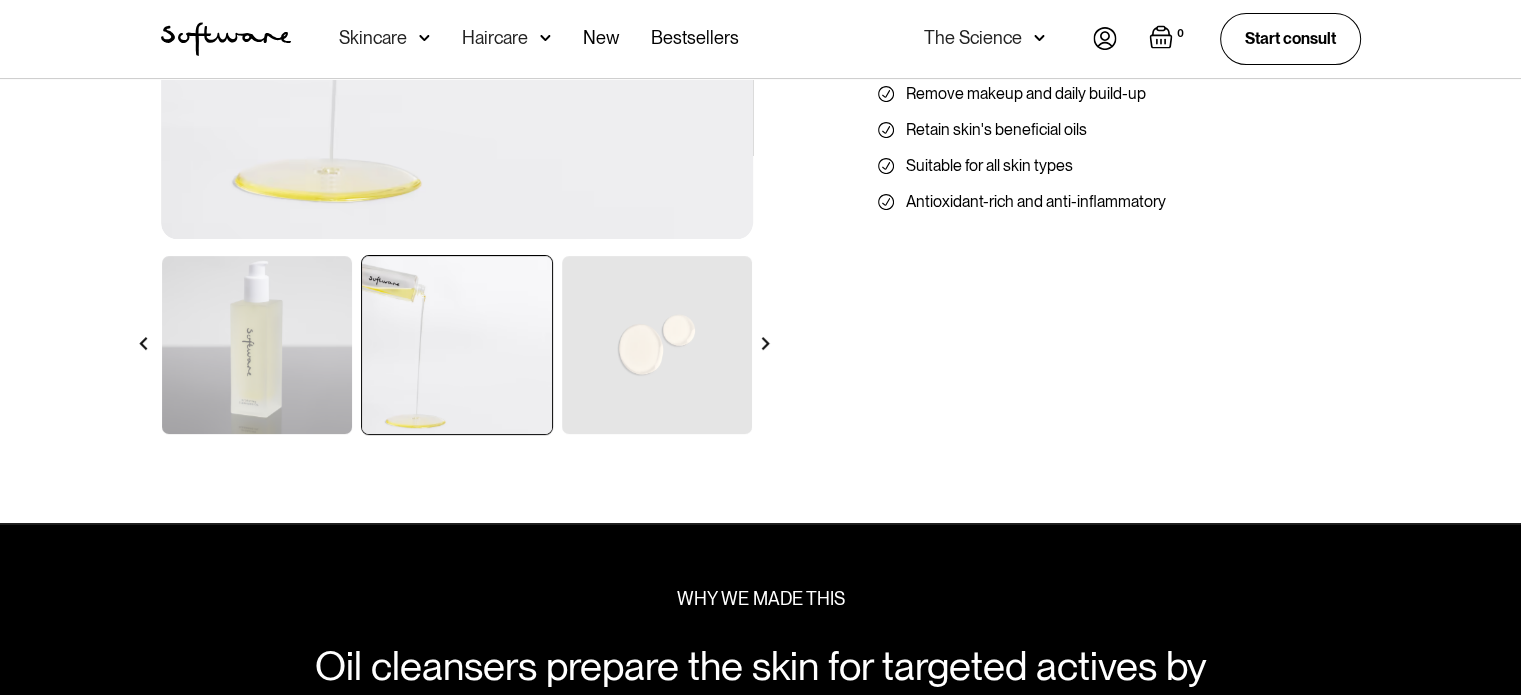 click at bounding box center [765, 343] 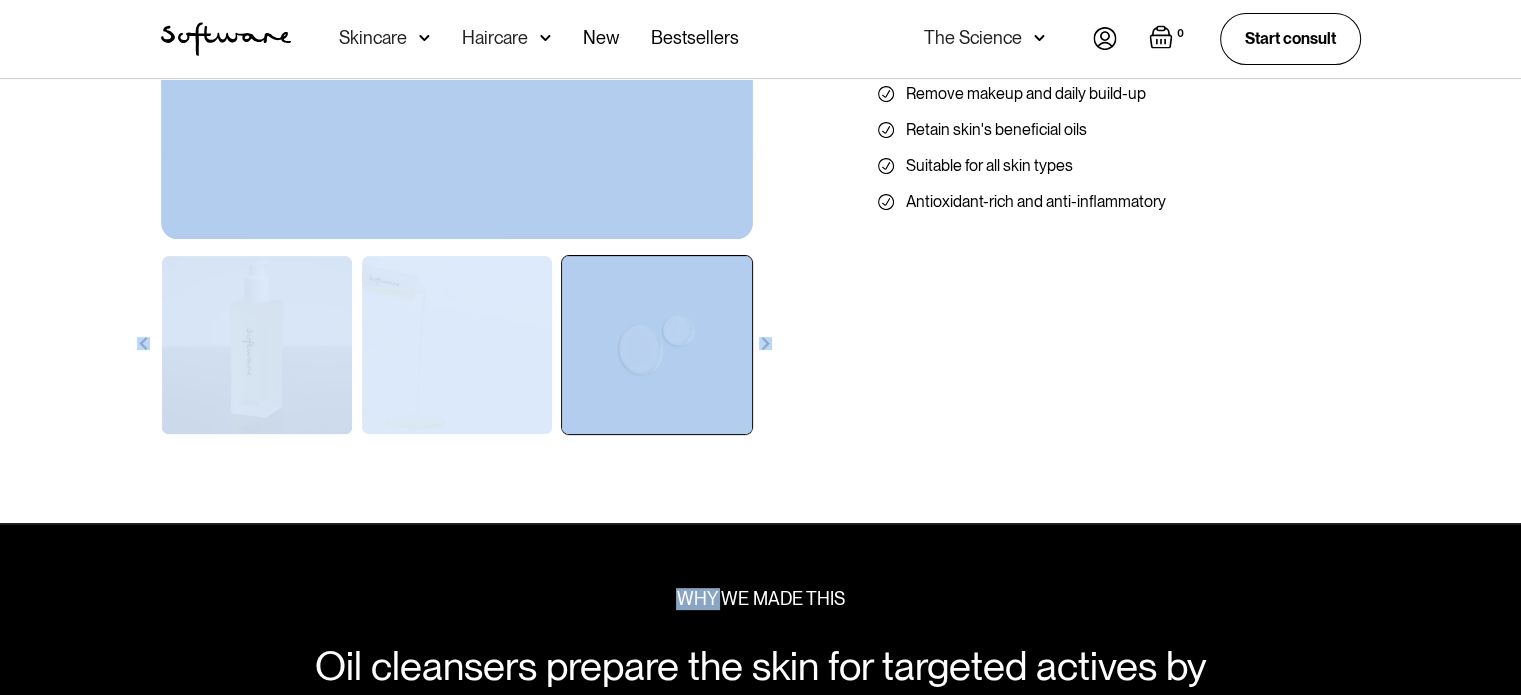 click at bounding box center [765, 343] 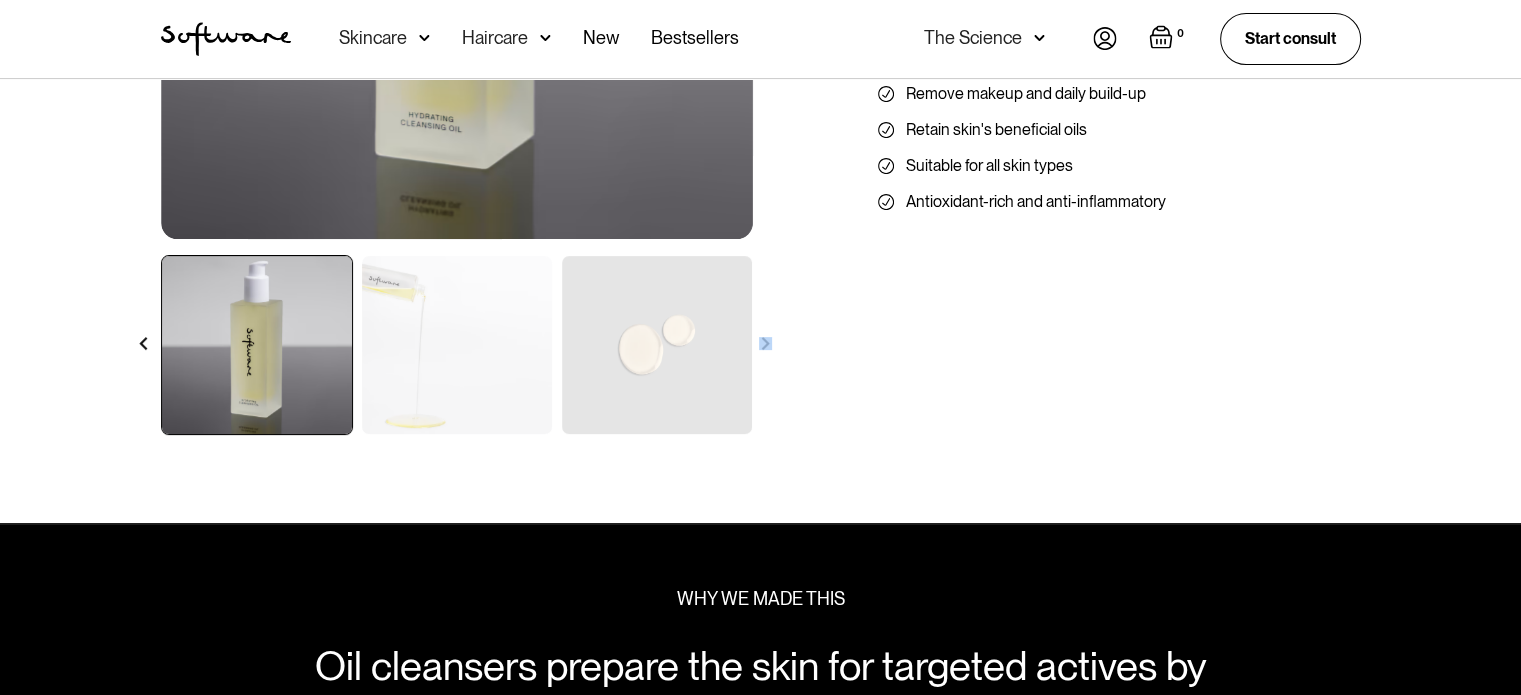 click at bounding box center [765, 343] 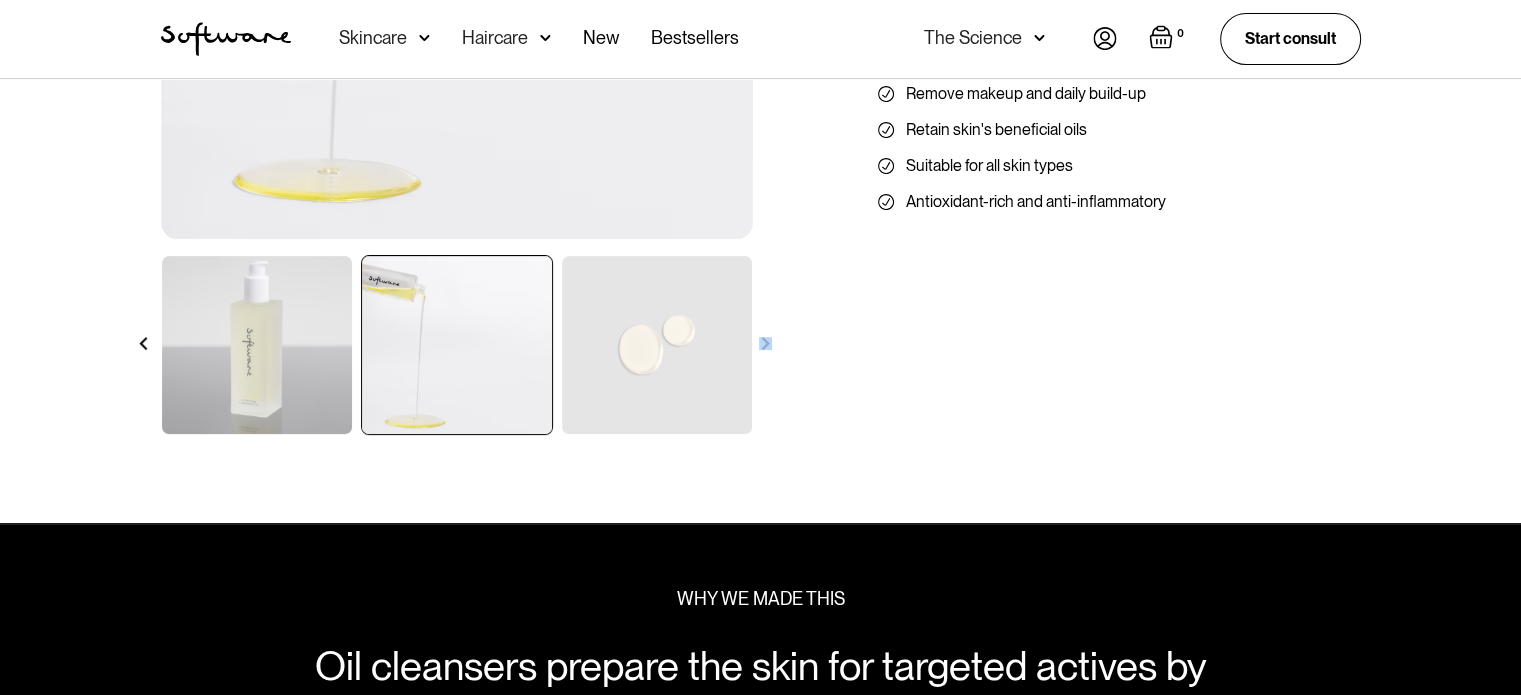 click at bounding box center (765, 343) 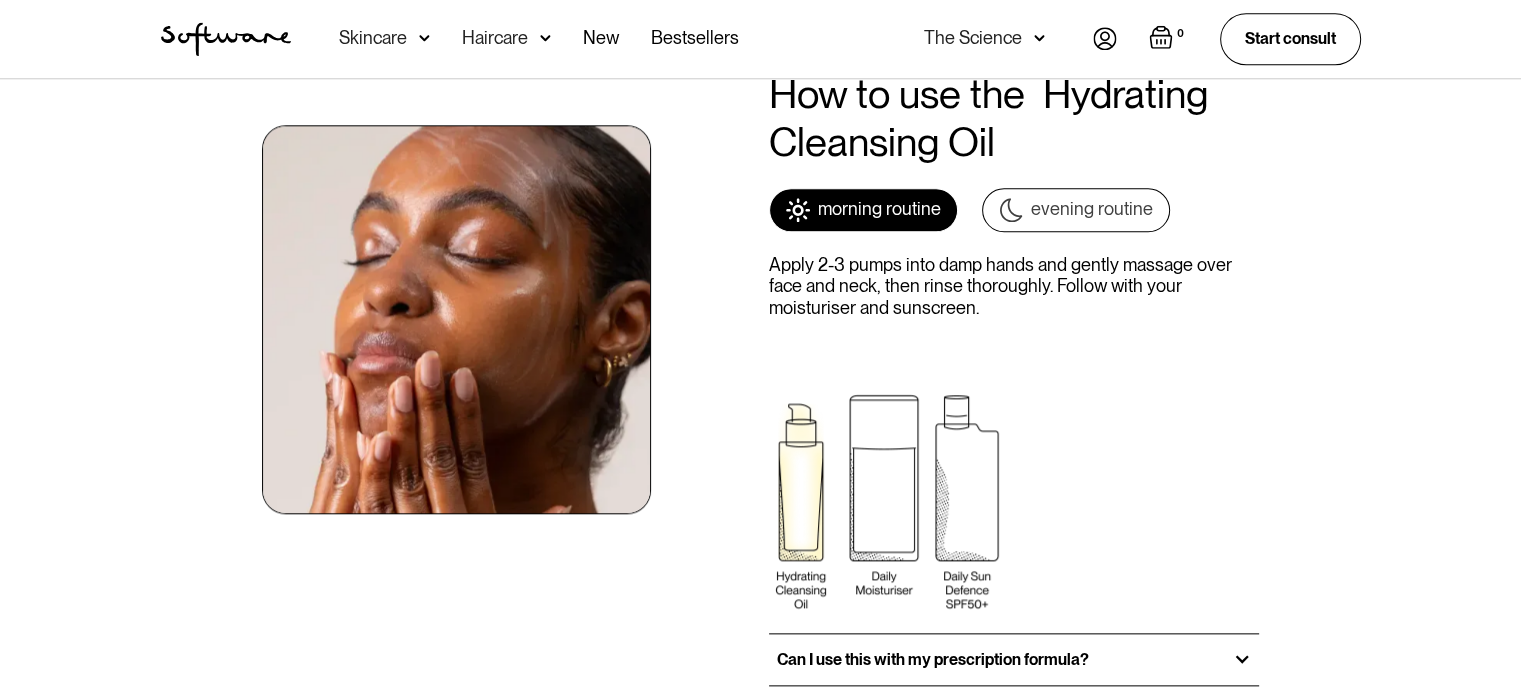 scroll, scrollTop: 2132, scrollLeft: 0, axis: vertical 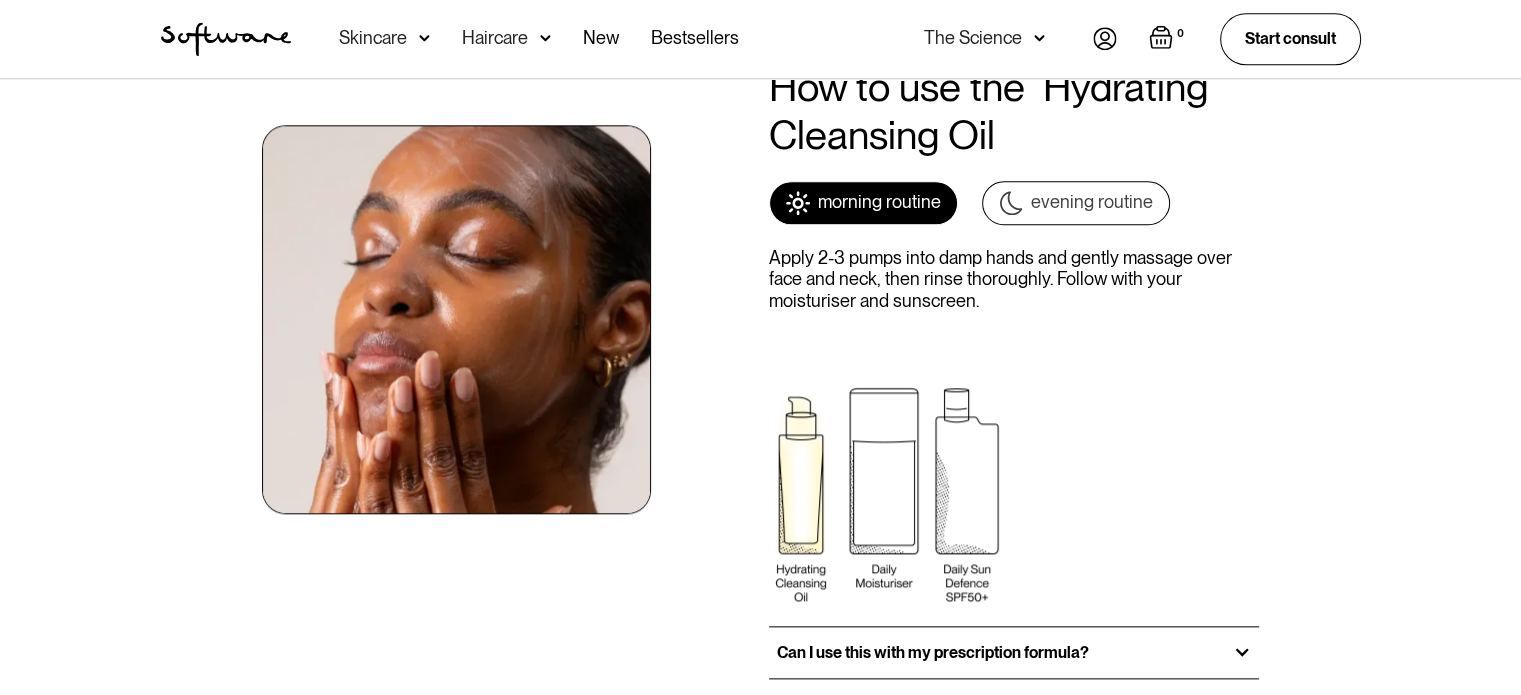 click at bounding box center [456, 319] 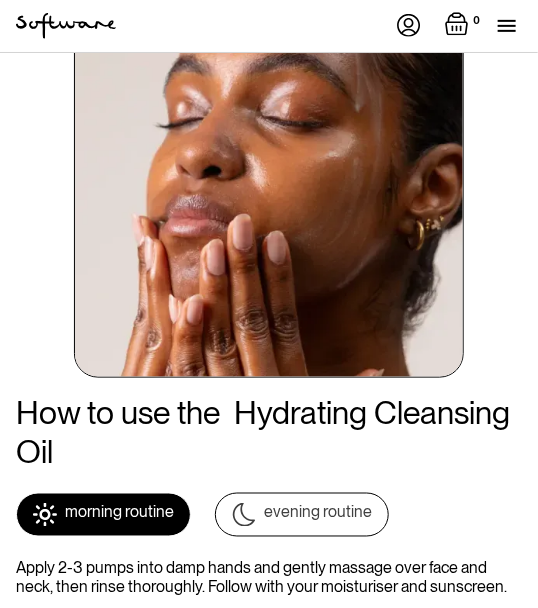 scroll, scrollTop: 2860, scrollLeft: 0, axis: vertical 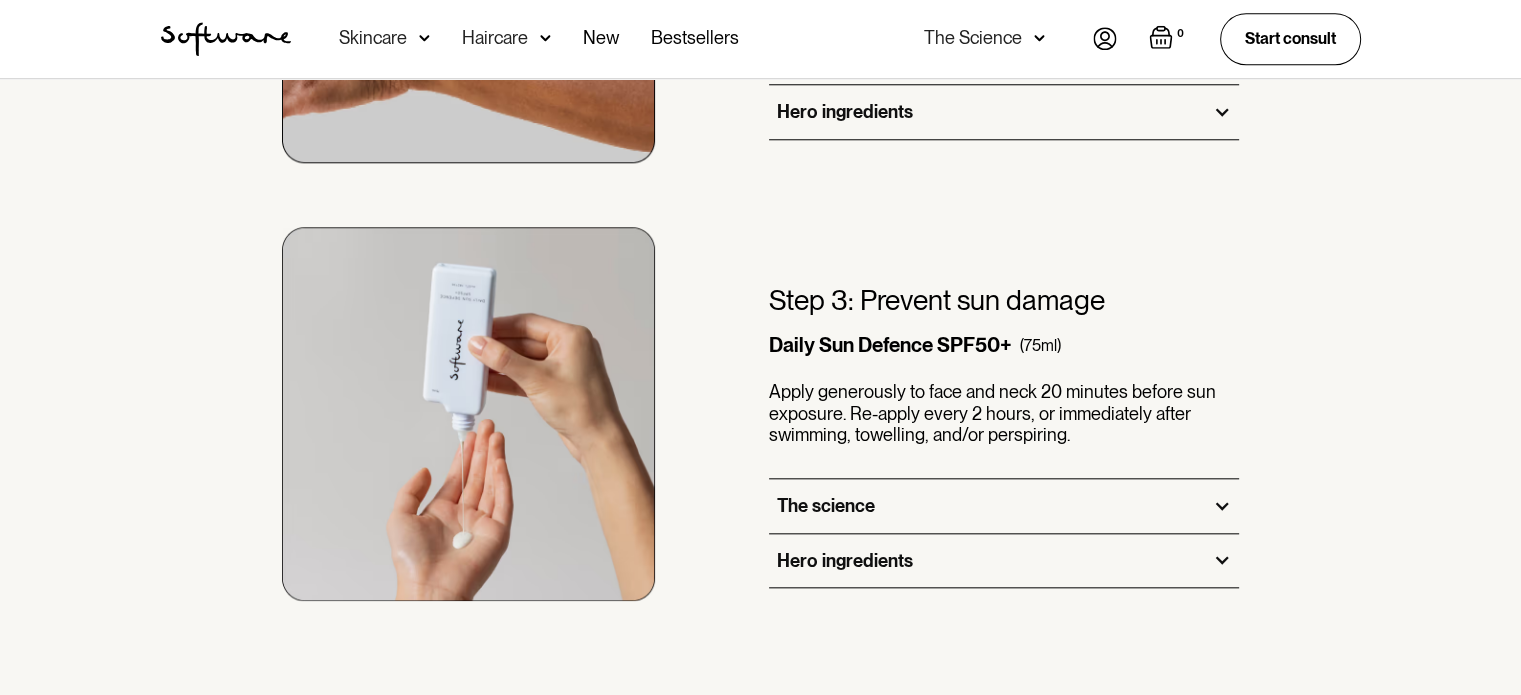 click on "The science" at bounding box center [1004, 506] 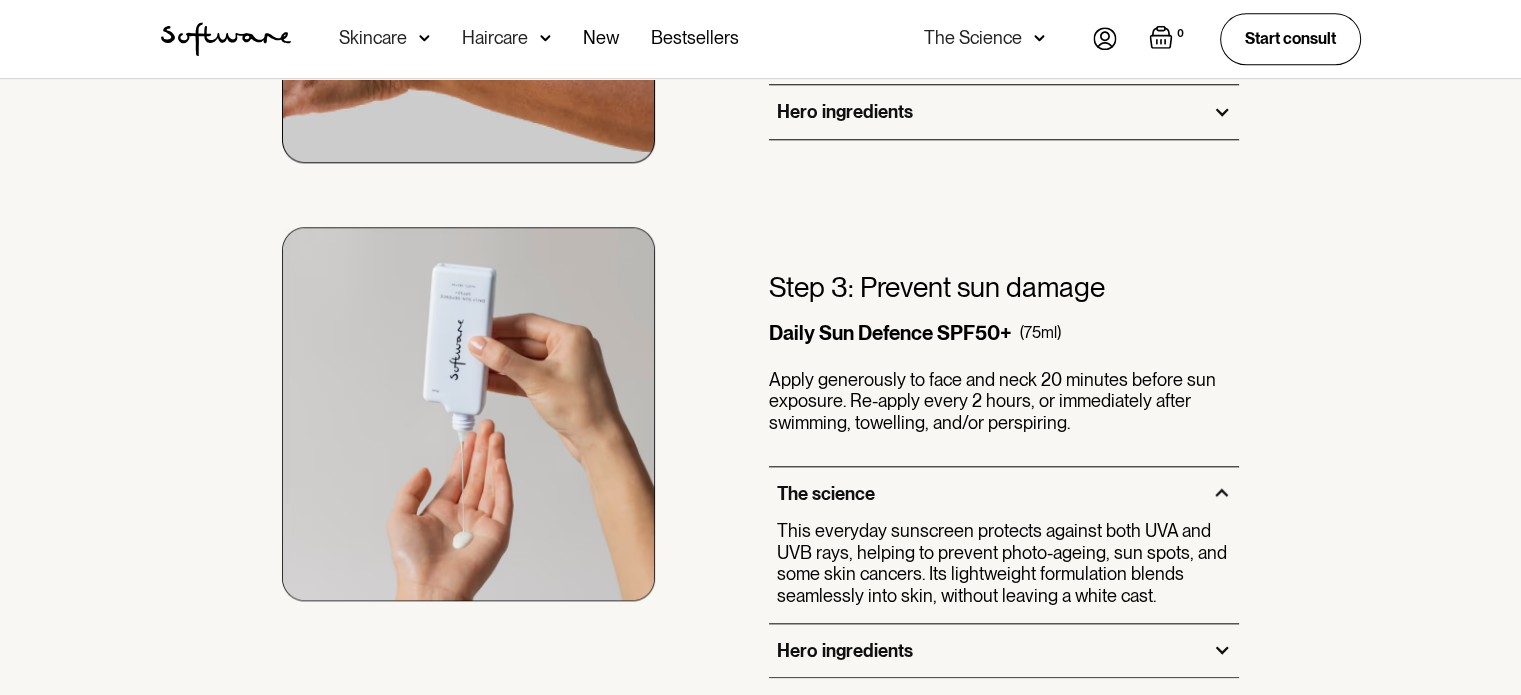 click on "Hero ingredients" at bounding box center (845, 651) 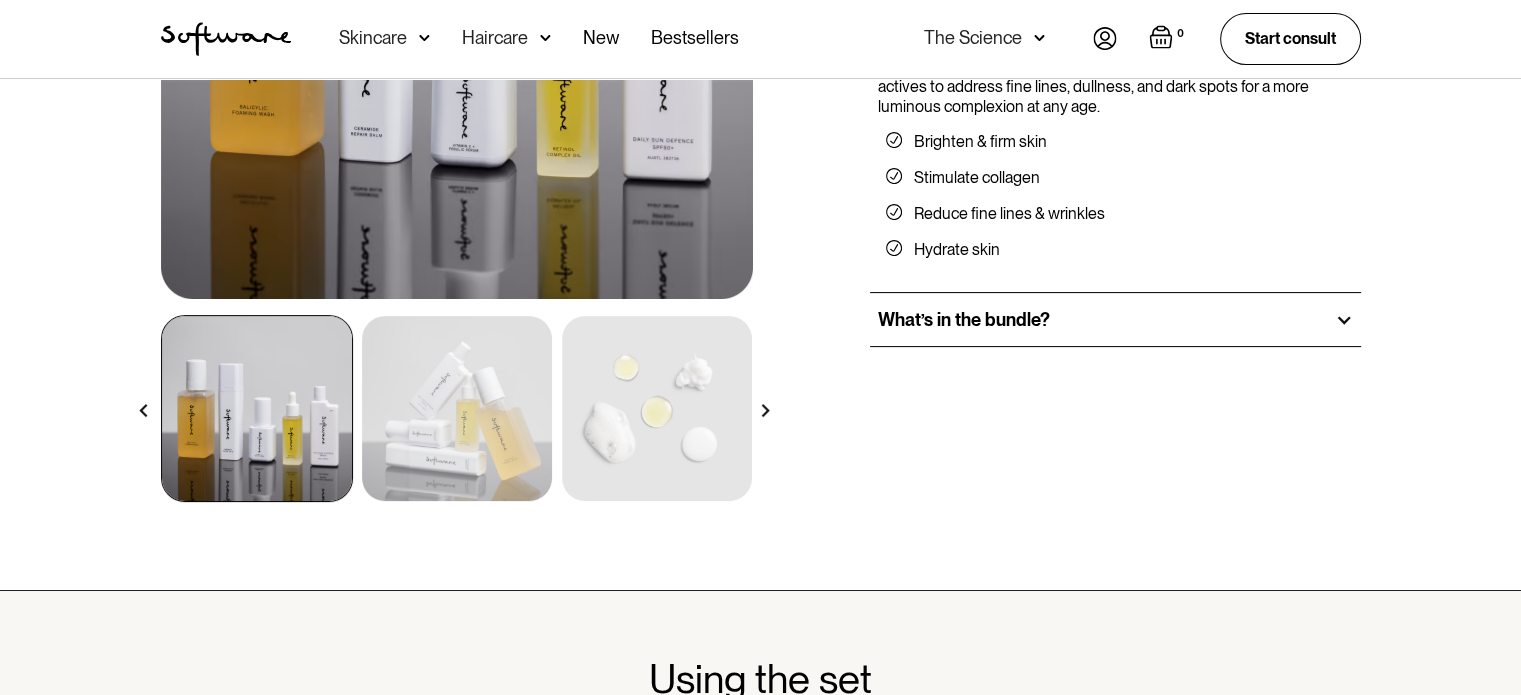 scroll, scrollTop: 464, scrollLeft: 0, axis: vertical 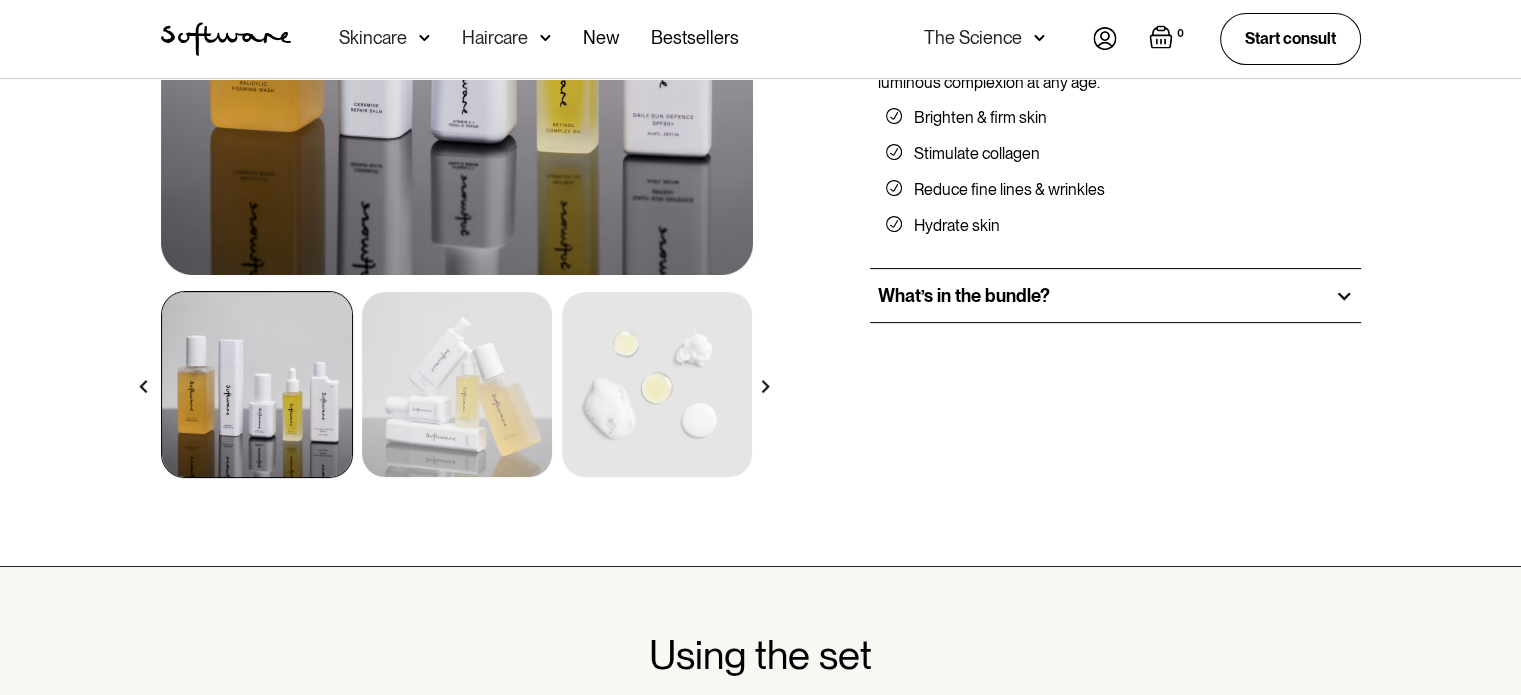 click at bounding box center (657, 384) 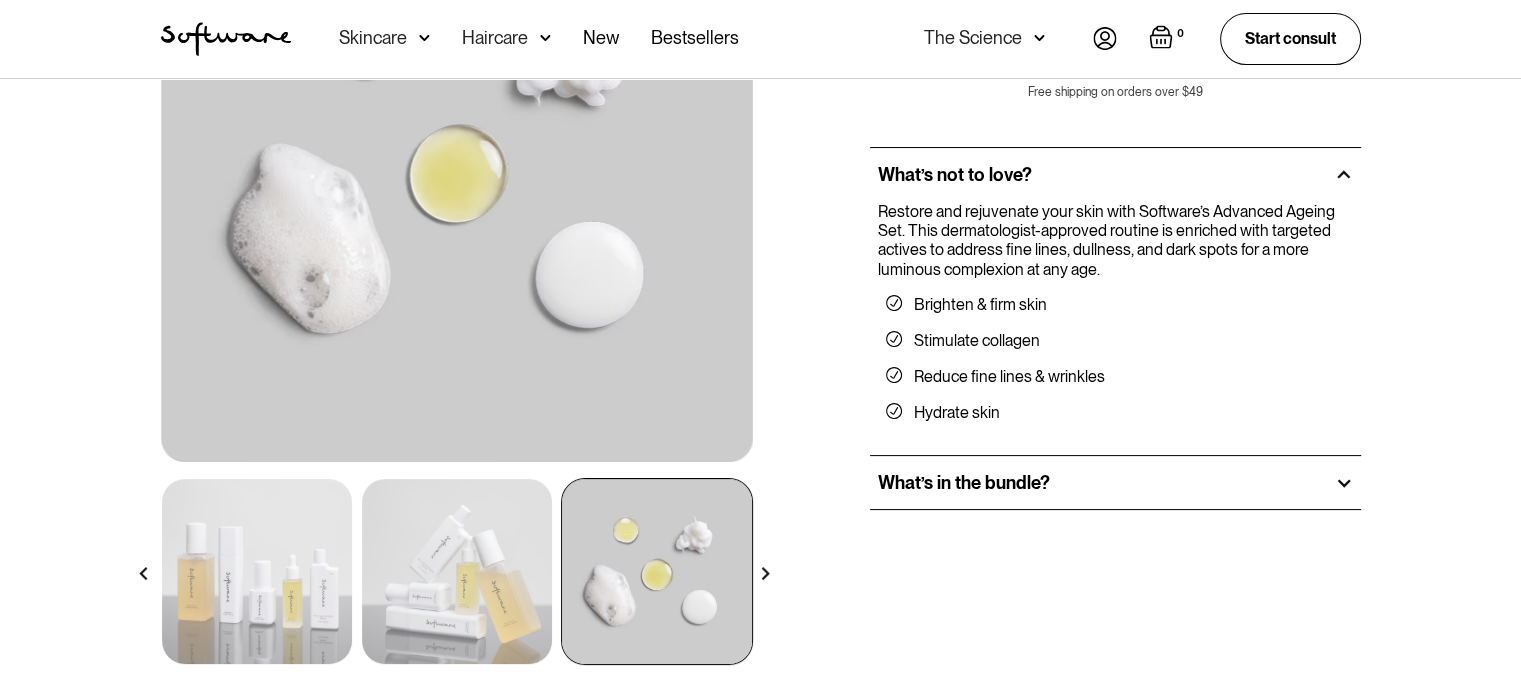 scroll, scrollTop: 300, scrollLeft: 0, axis: vertical 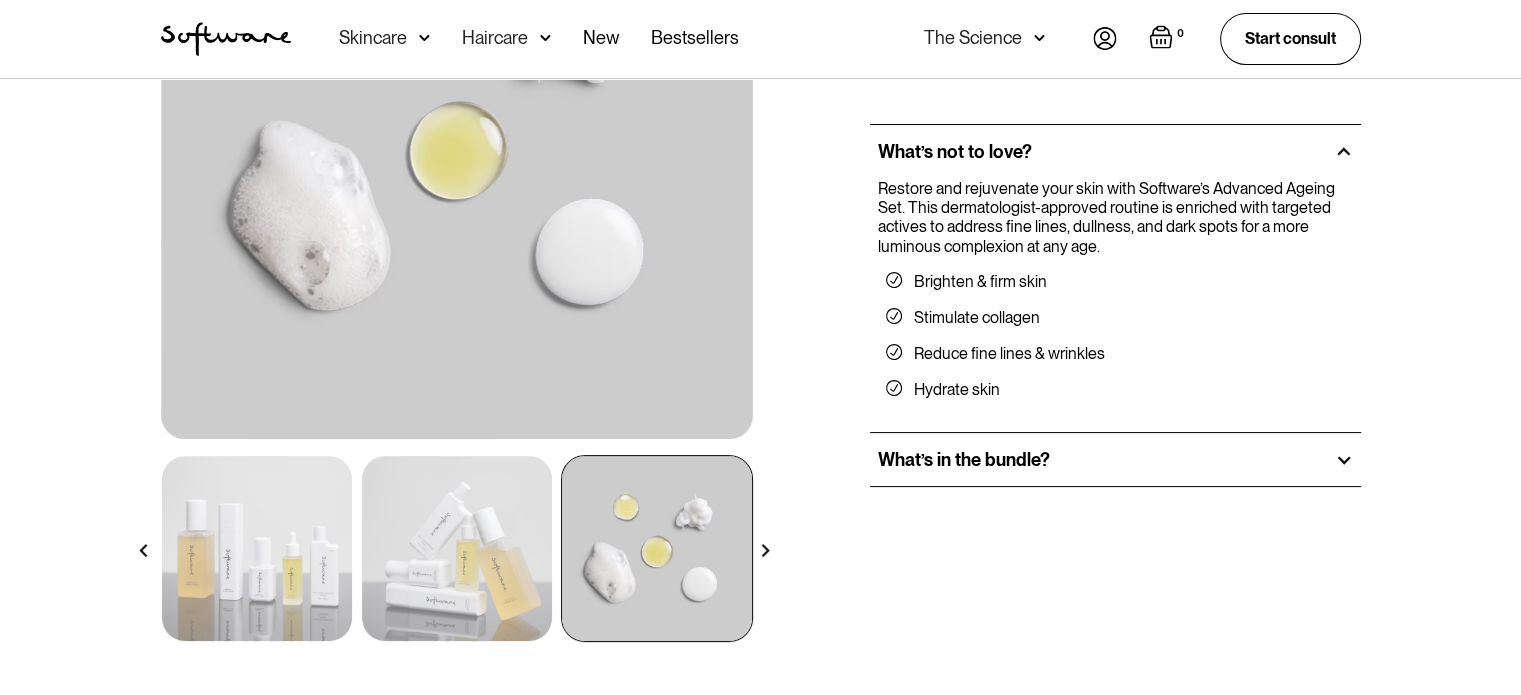 click at bounding box center (457, 548) 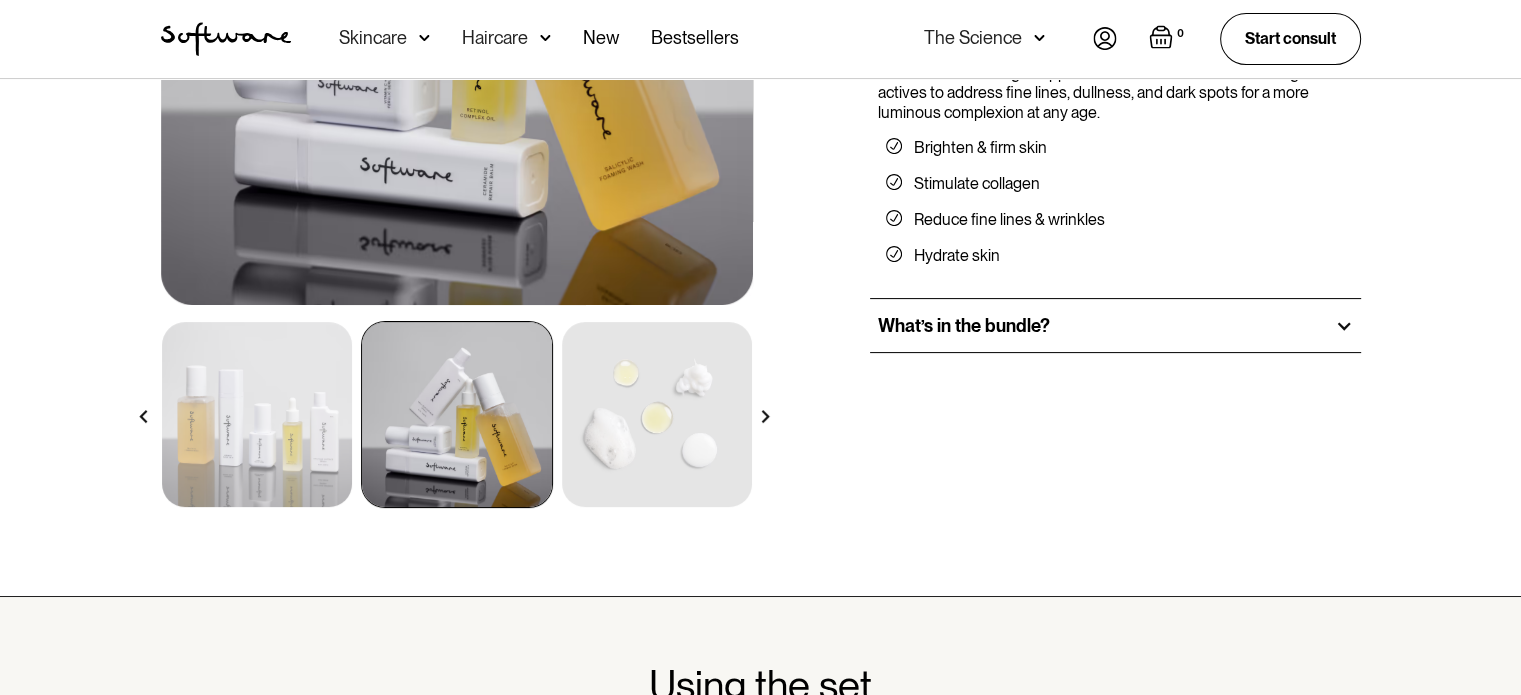 scroll, scrollTop: 400, scrollLeft: 0, axis: vertical 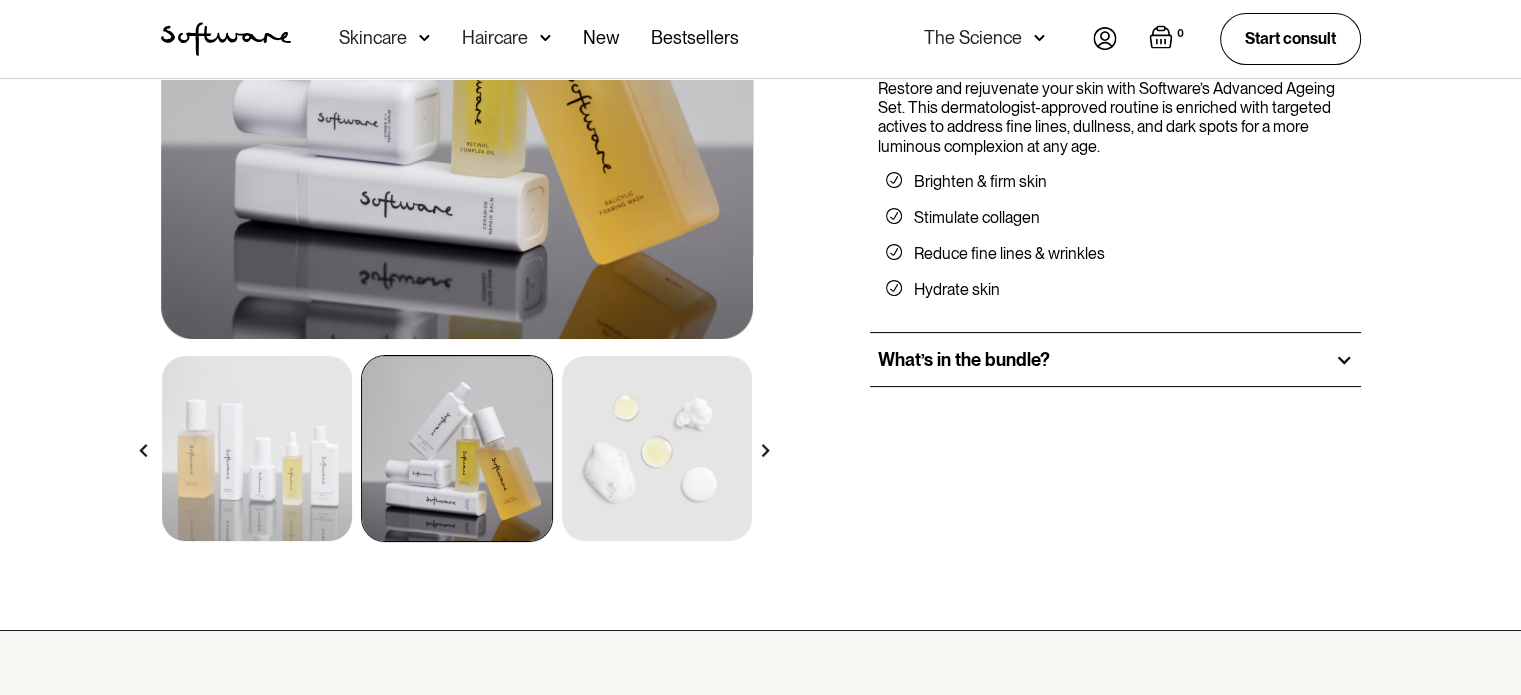 click at bounding box center [257, 448] 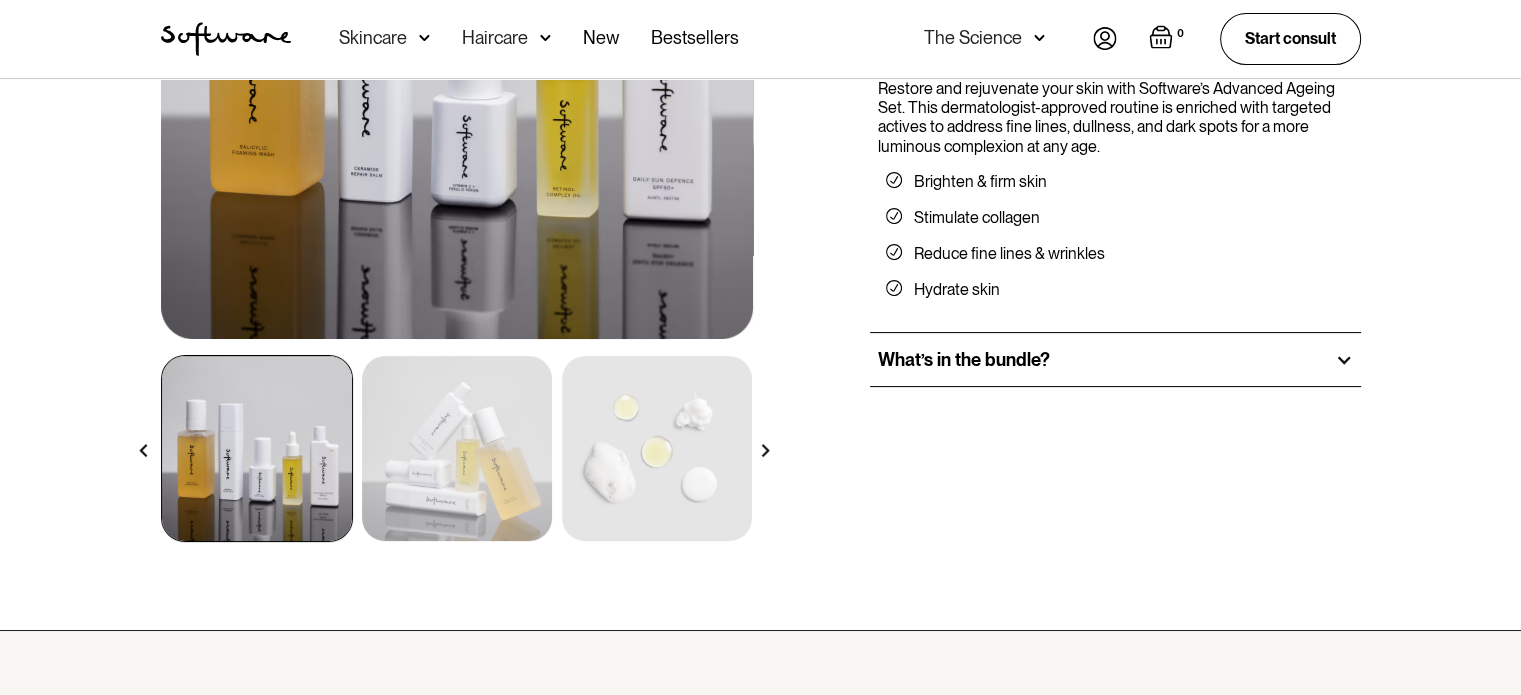 click at bounding box center [457, 448] 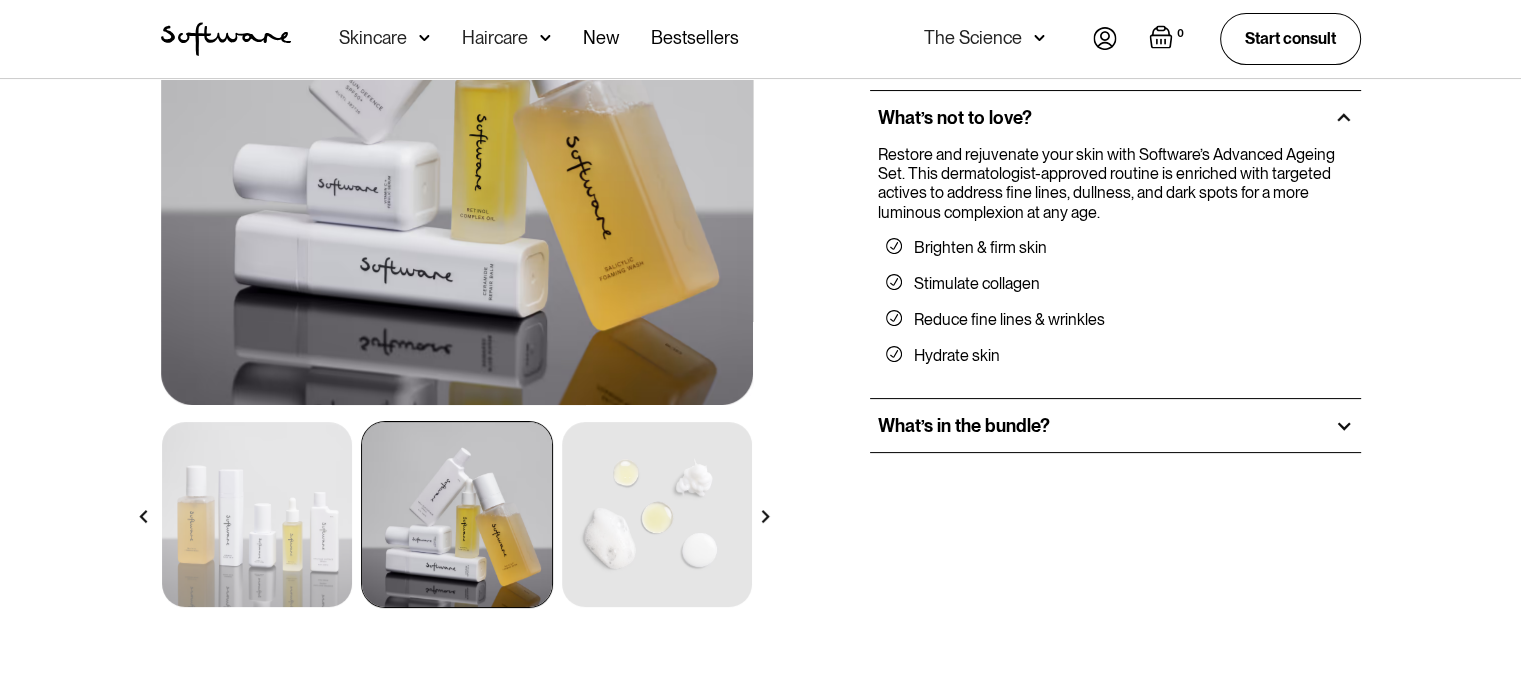 scroll, scrollTop: 300, scrollLeft: 0, axis: vertical 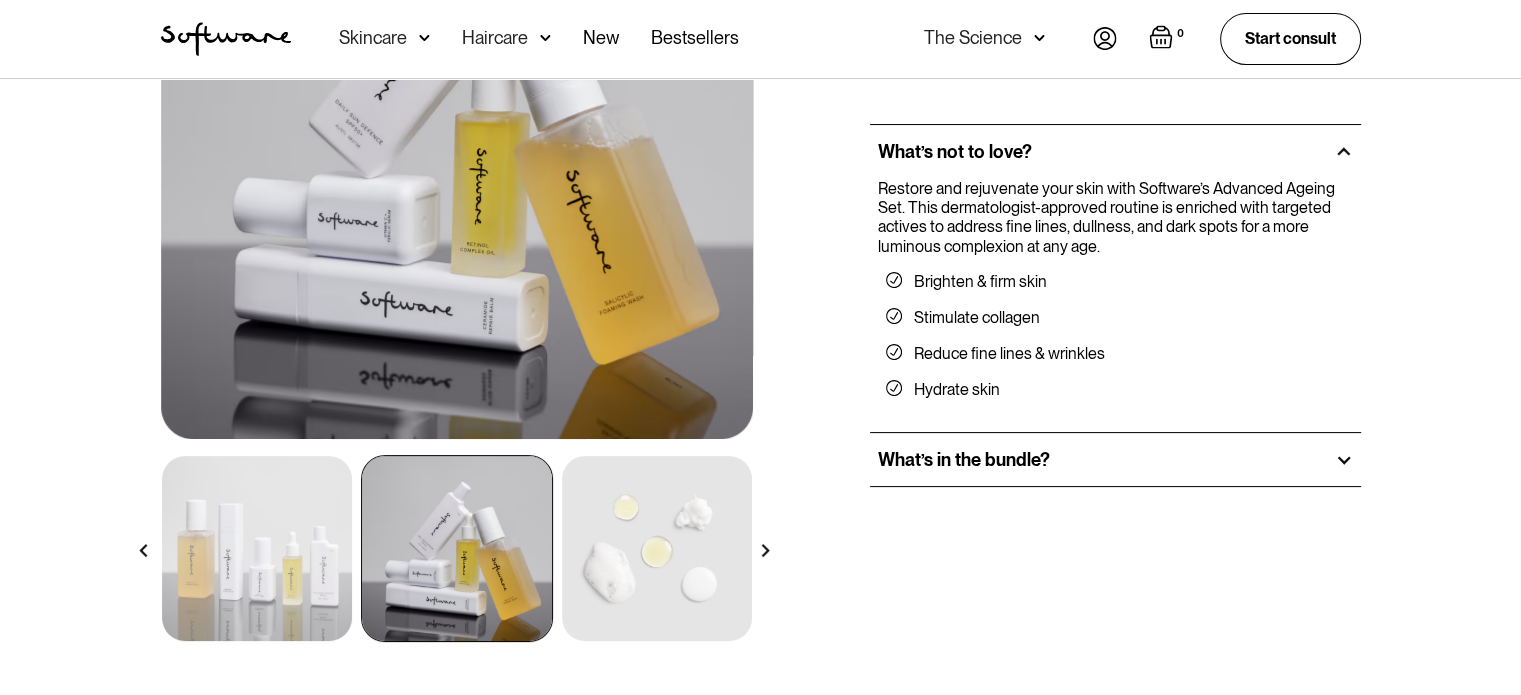 click at bounding box center (457, 143) 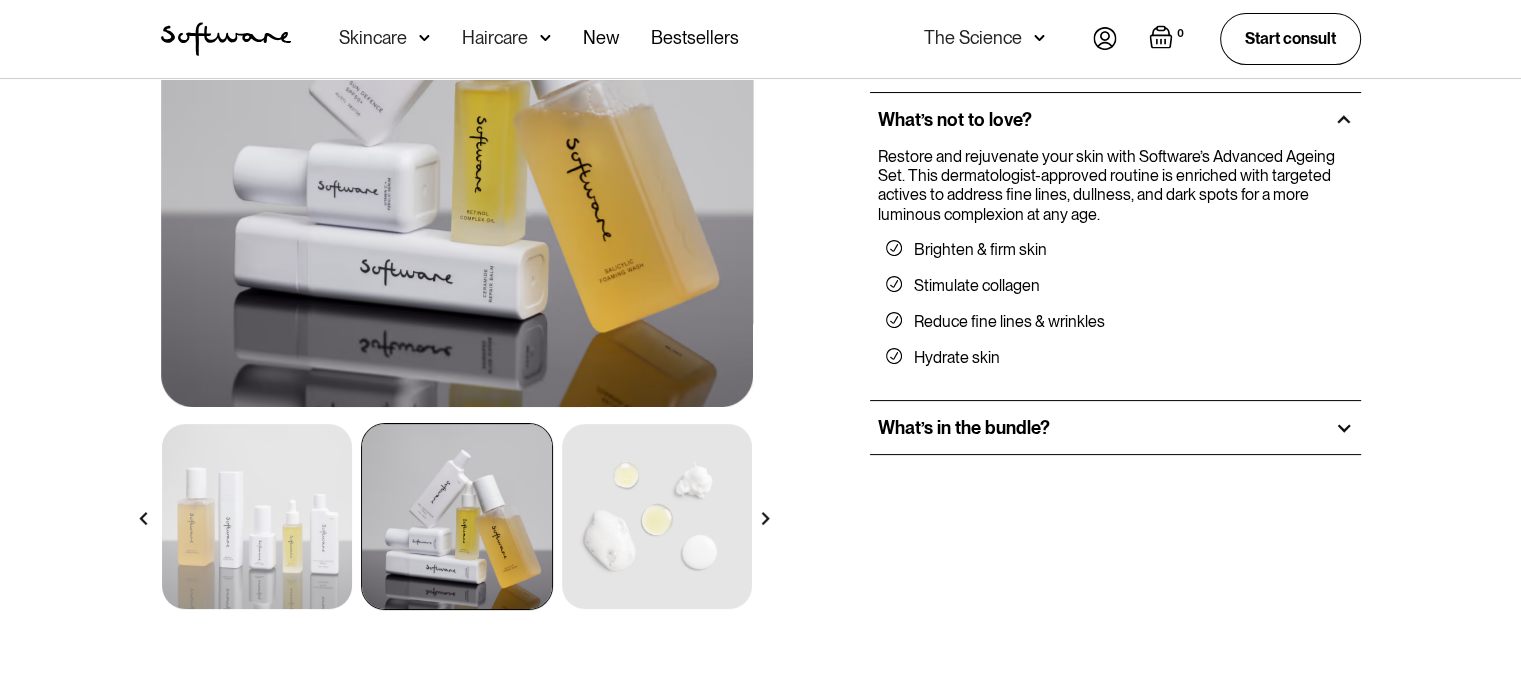 scroll, scrollTop: 600, scrollLeft: 0, axis: vertical 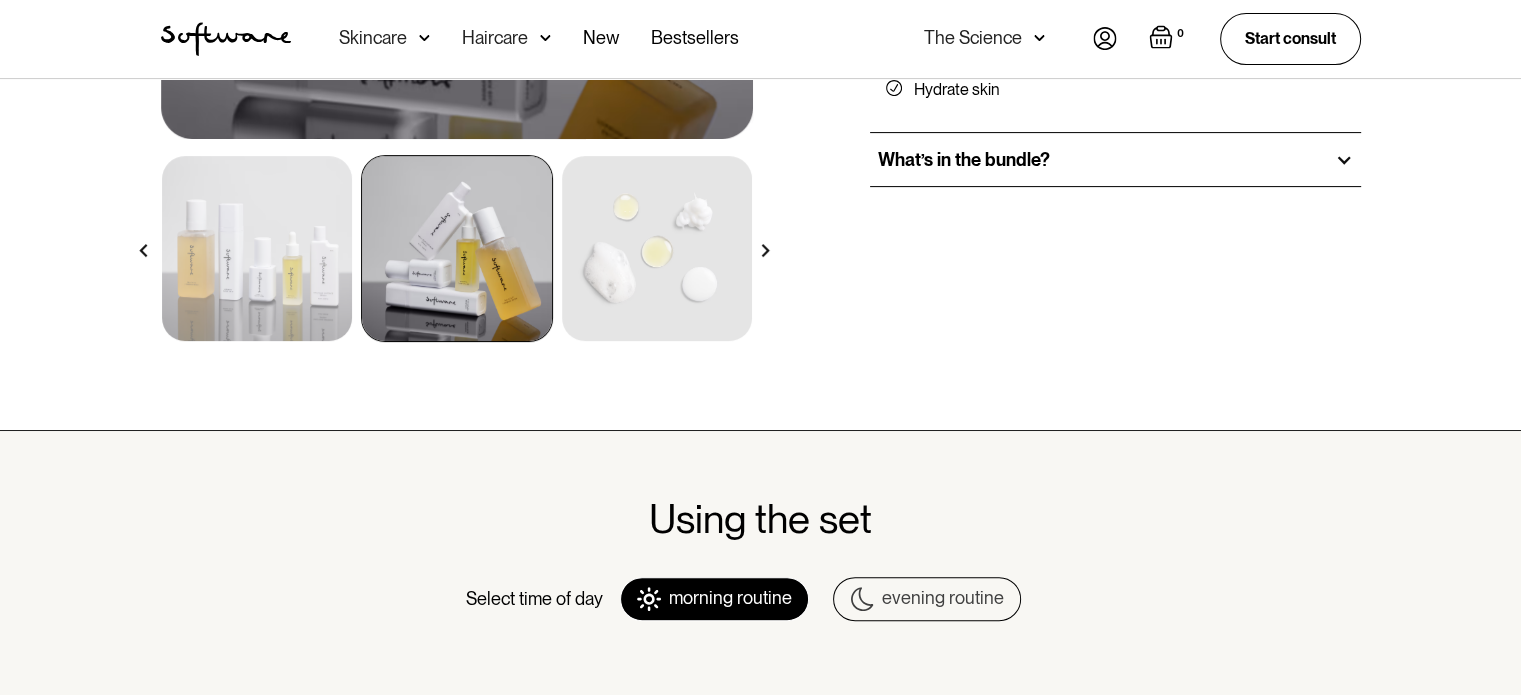 click at bounding box center (657, 248) 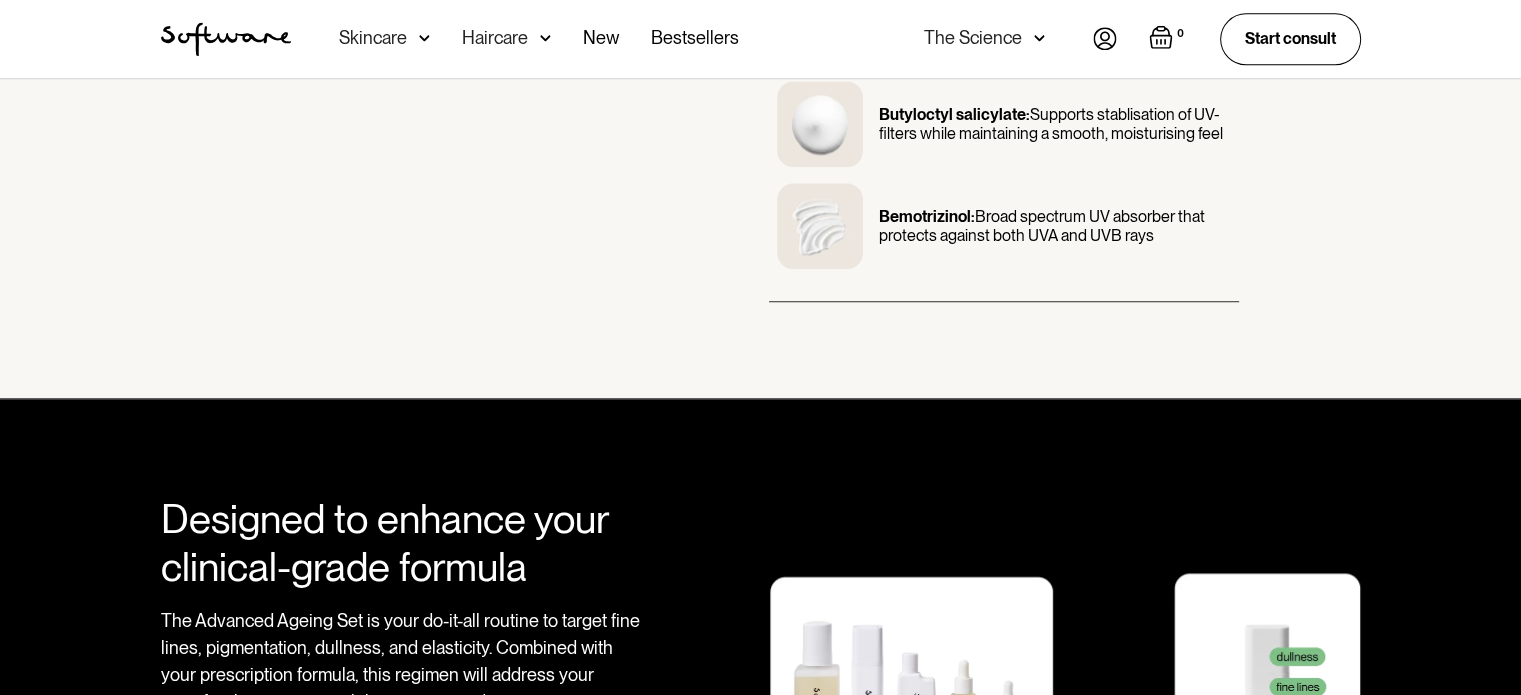 scroll, scrollTop: 2900, scrollLeft: 0, axis: vertical 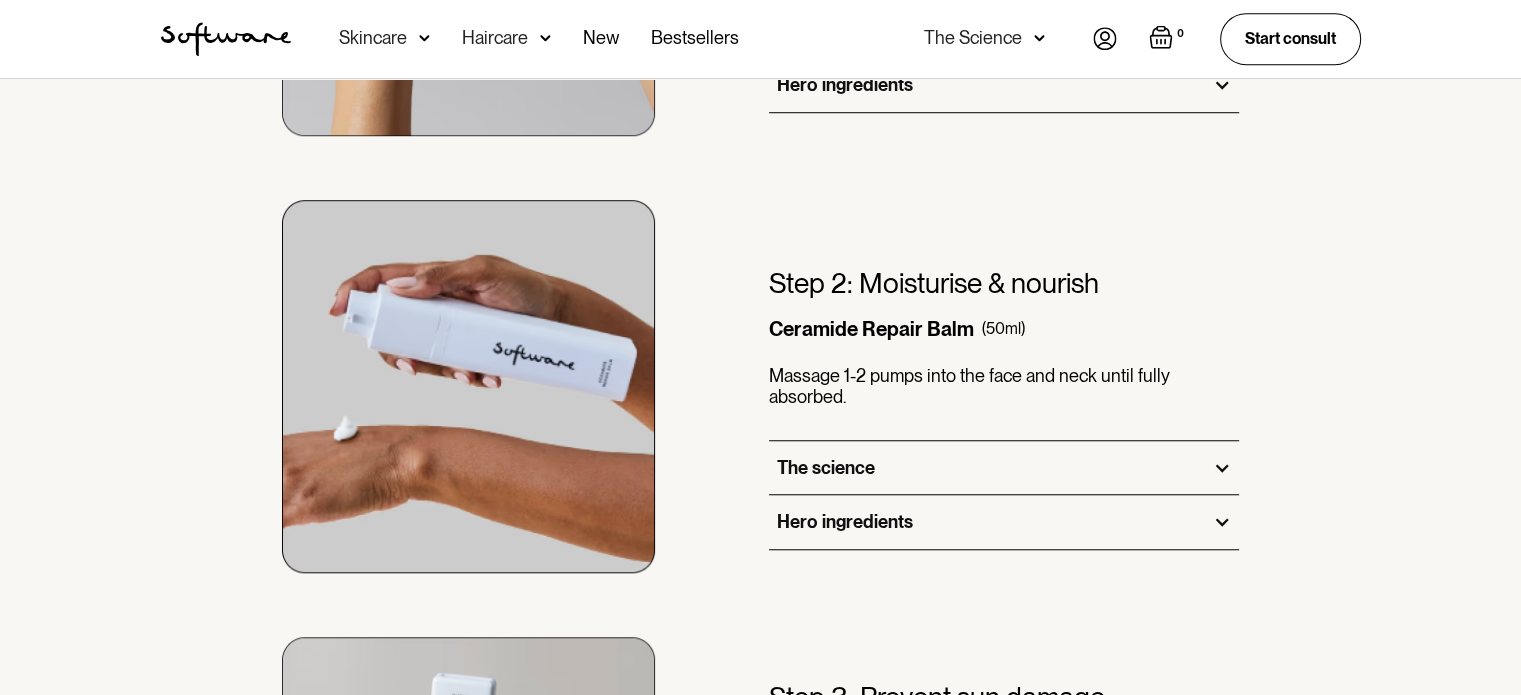 click on "Hero ingredients" at bounding box center [845, 522] 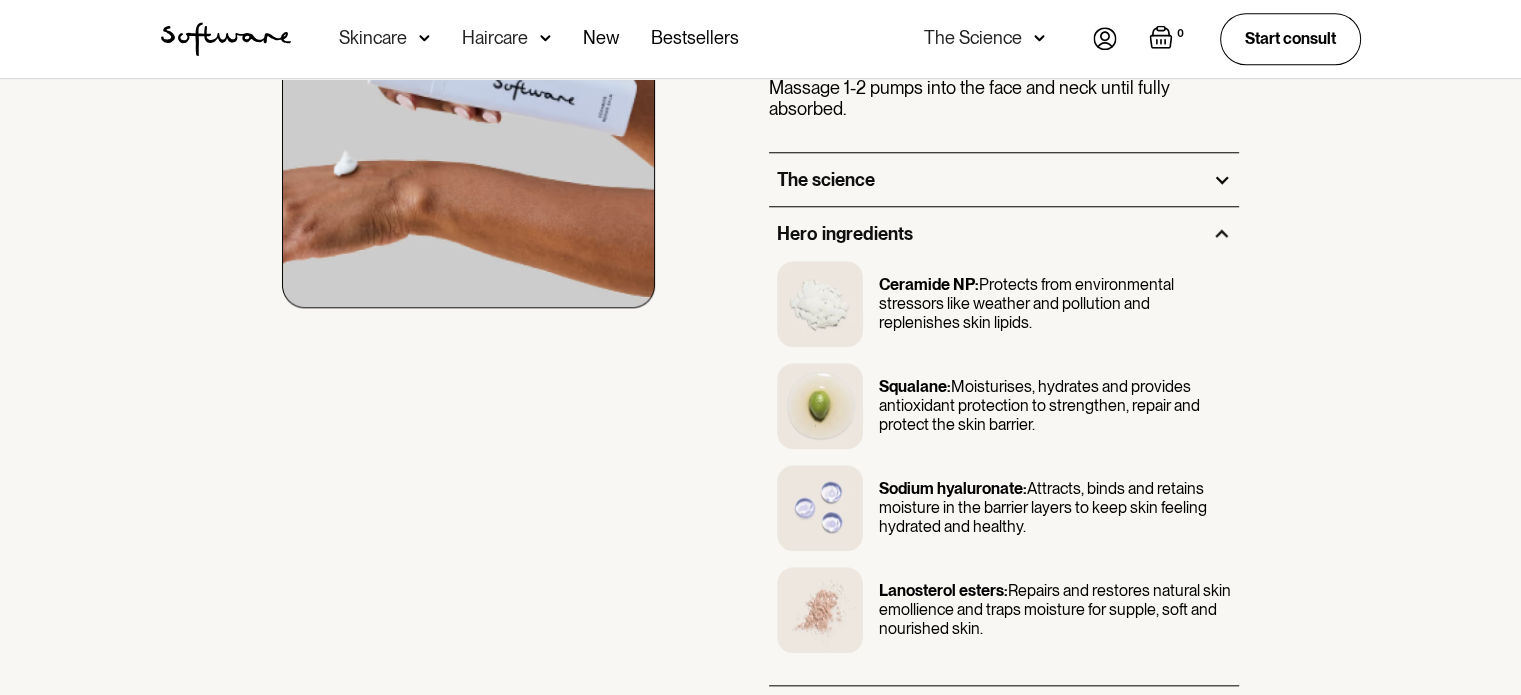 scroll, scrollTop: 1870, scrollLeft: 0, axis: vertical 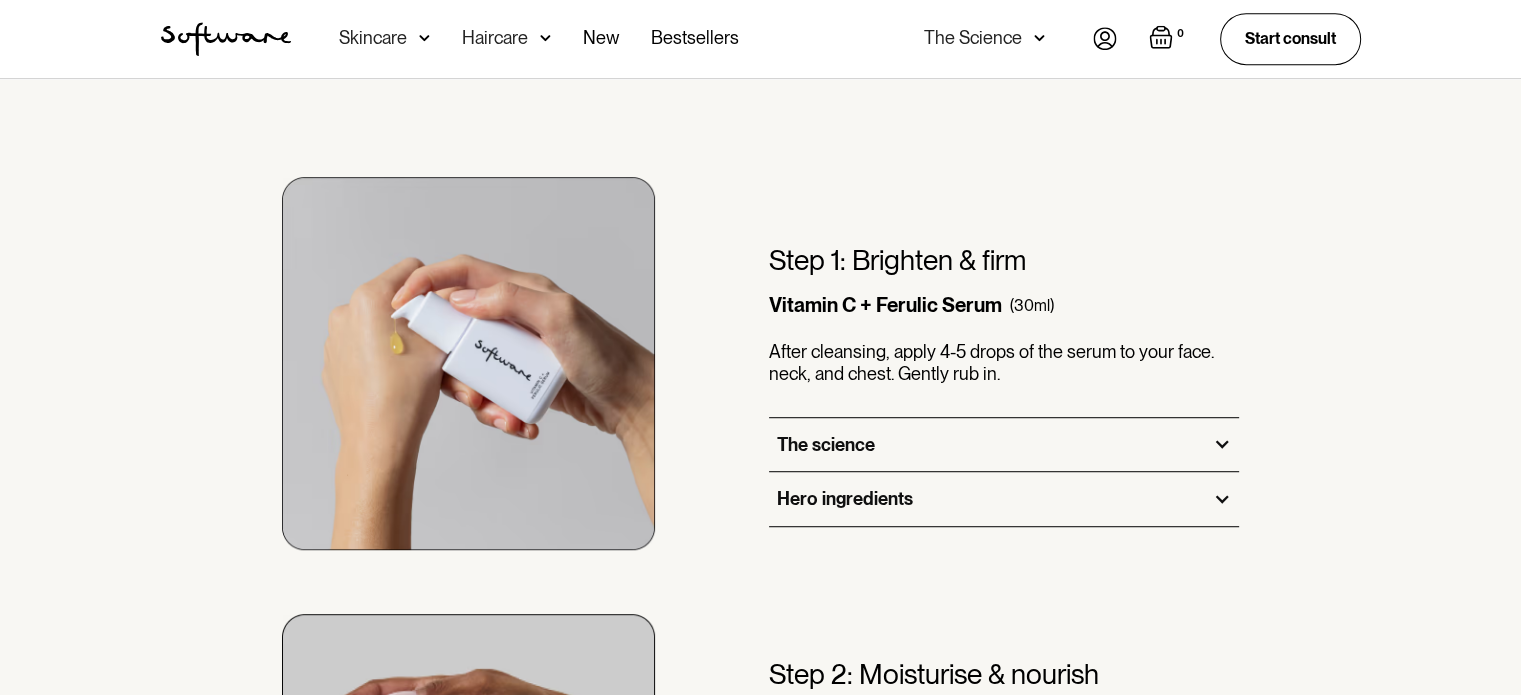 click on "Hero ingredients" at bounding box center [845, 499] 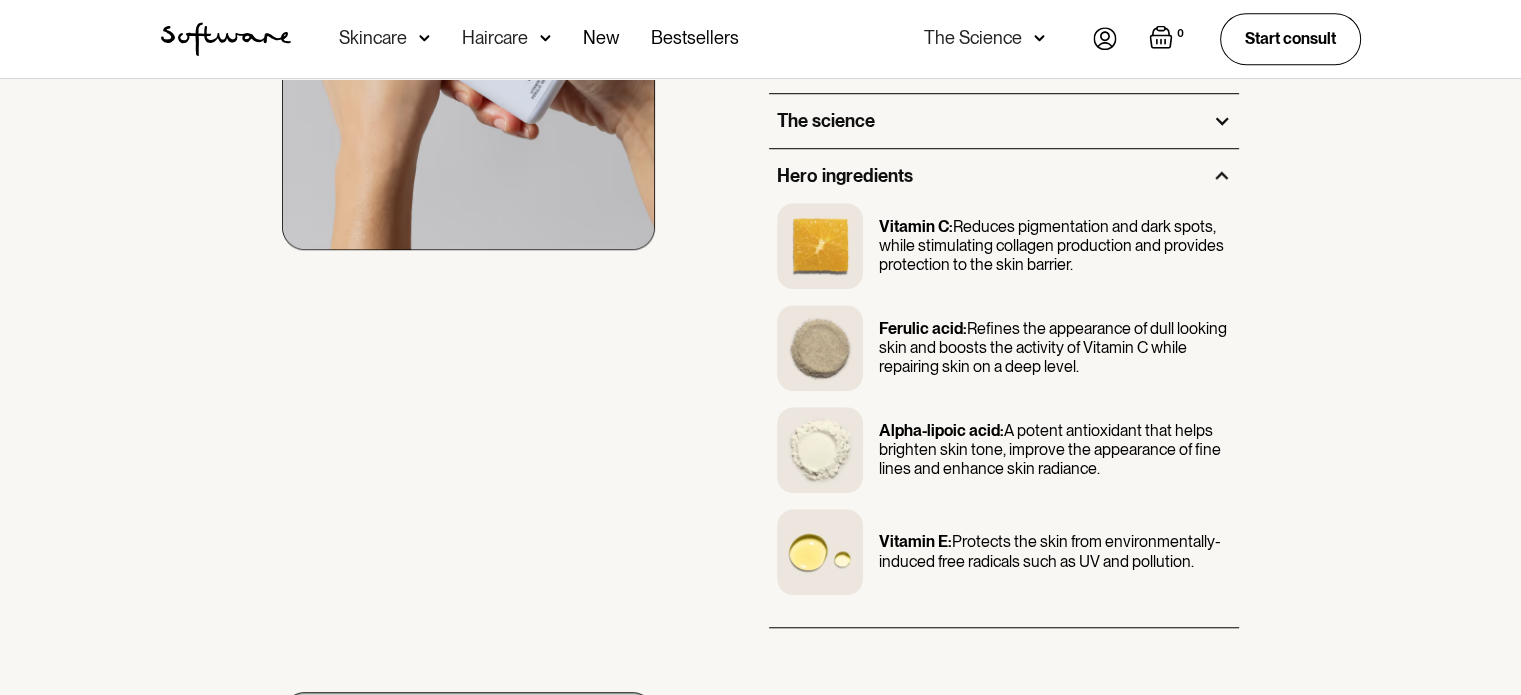 scroll, scrollTop: 1356, scrollLeft: 0, axis: vertical 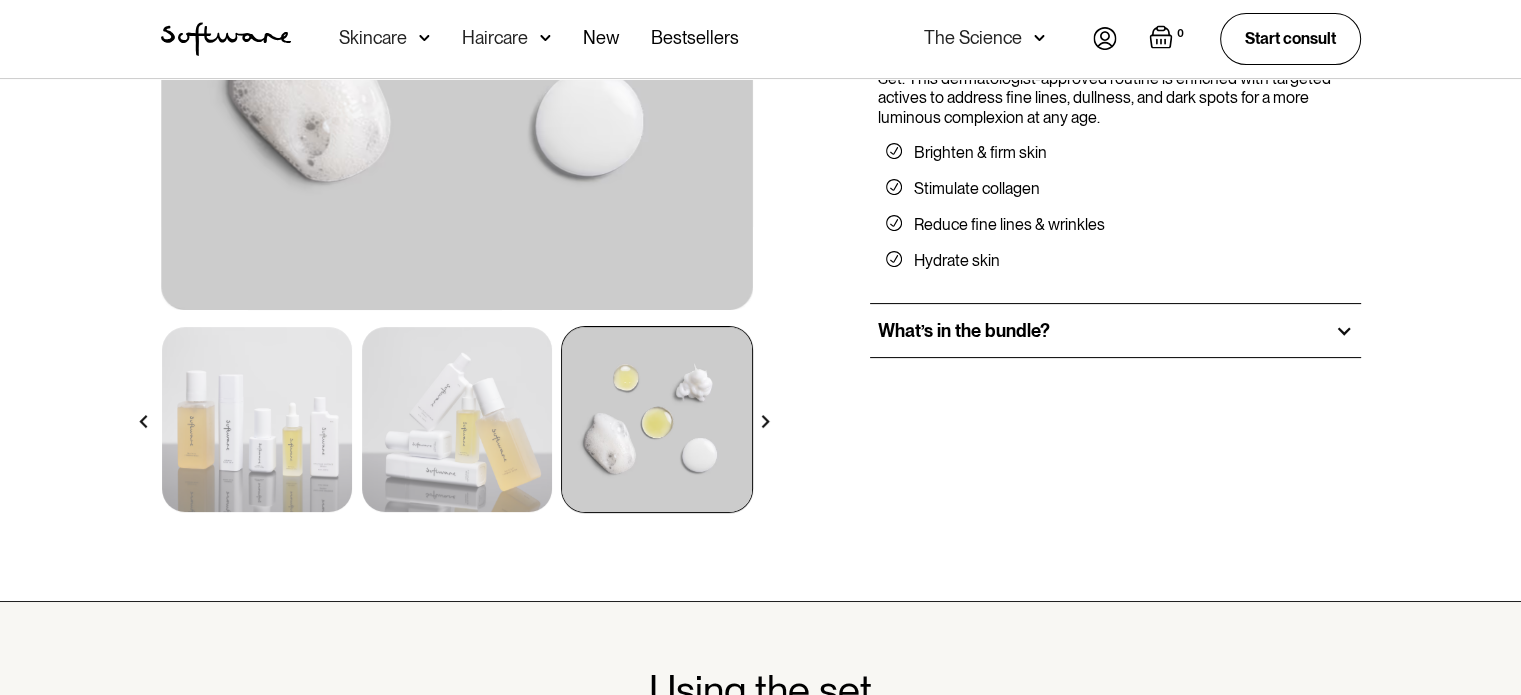 click at bounding box center (257, 419) 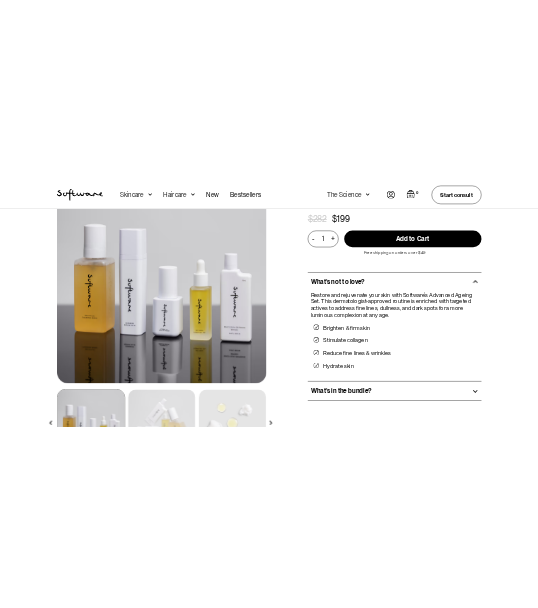 scroll, scrollTop: 129, scrollLeft: 0, axis: vertical 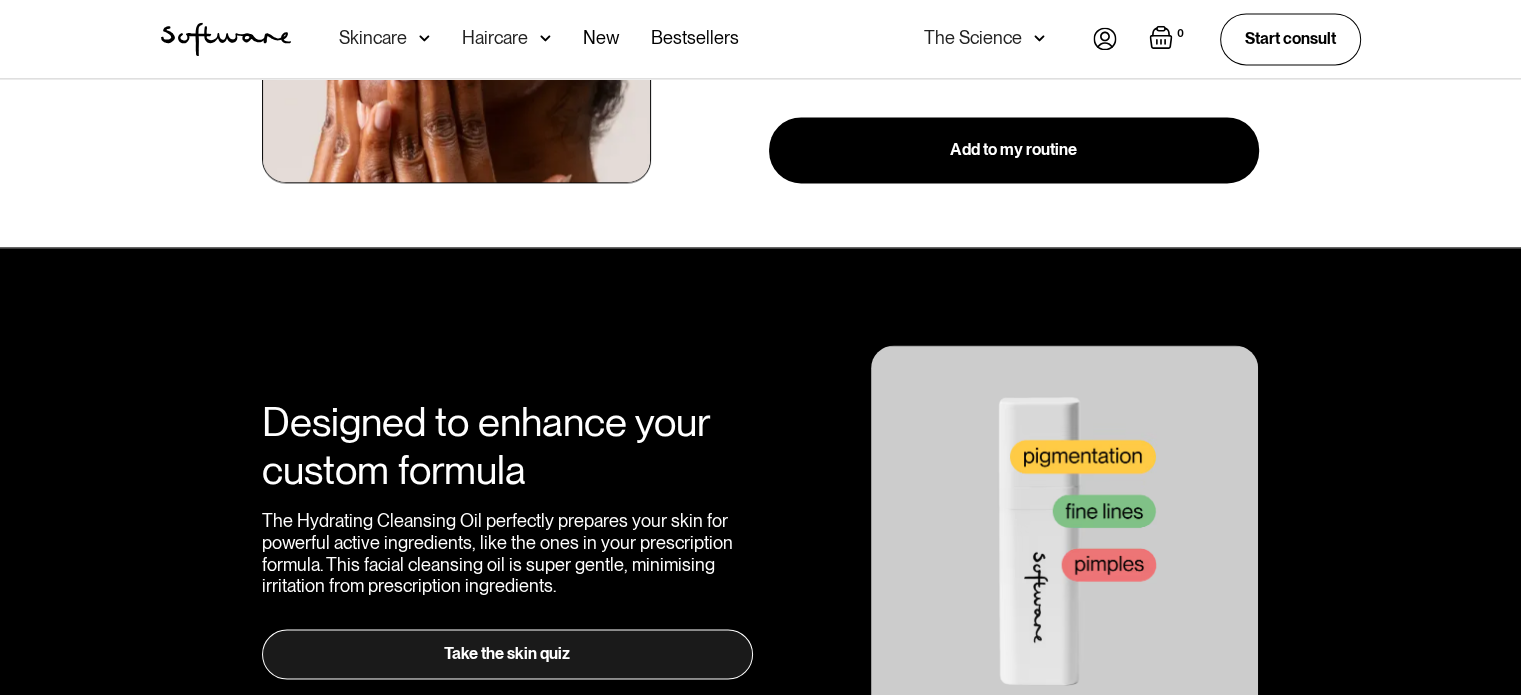 click at bounding box center [1064, 539] 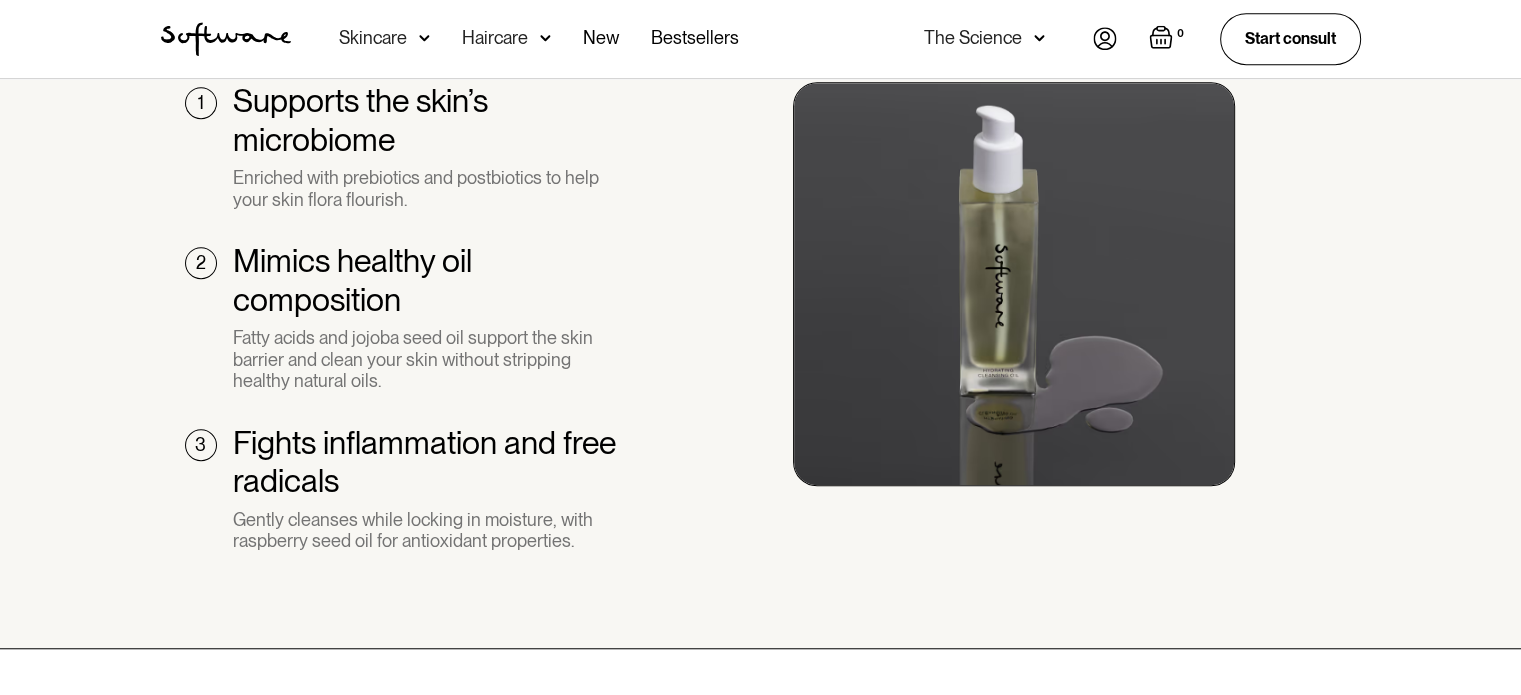 scroll, scrollTop: 1475, scrollLeft: 0, axis: vertical 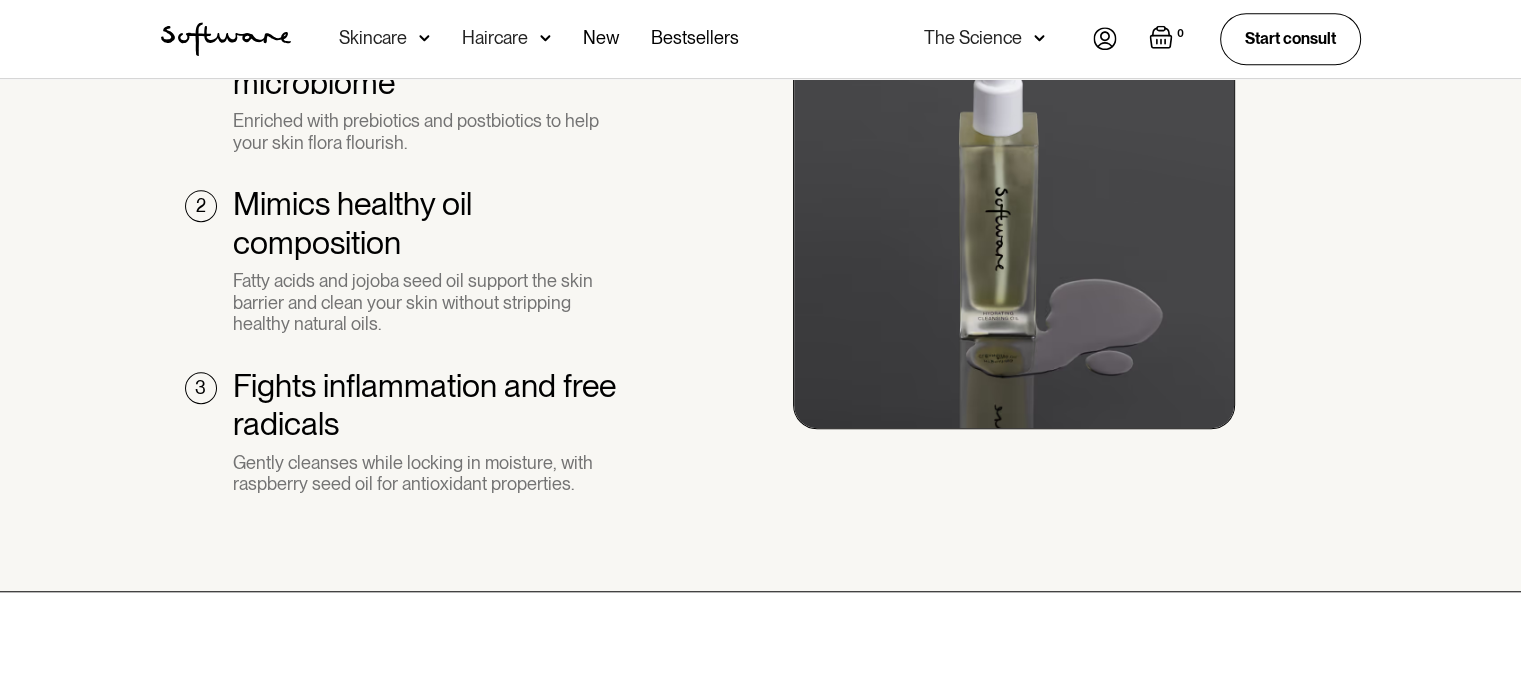 click on "Fights inflammation and free radicals" at bounding box center (430, 405) 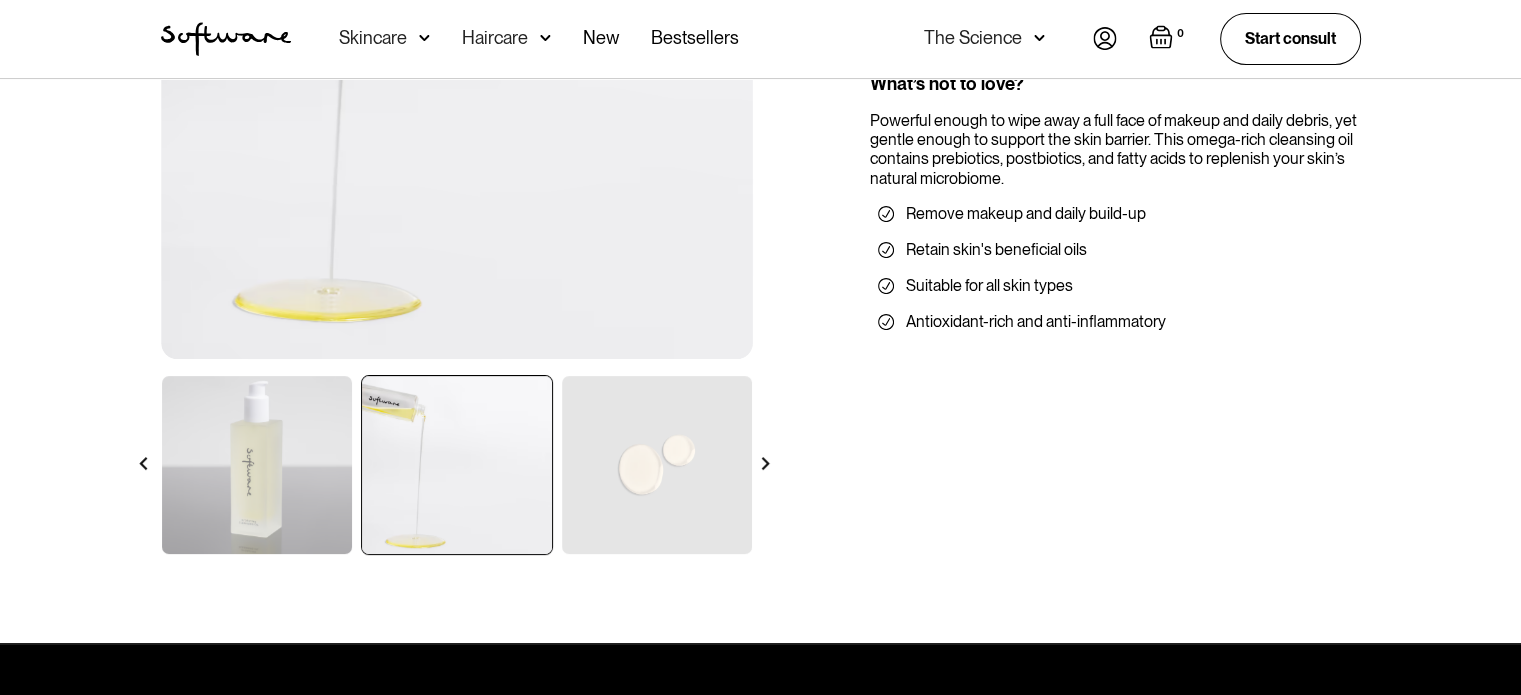 scroll, scrollTop: 402, scrollLeft: 0, axis: vertical 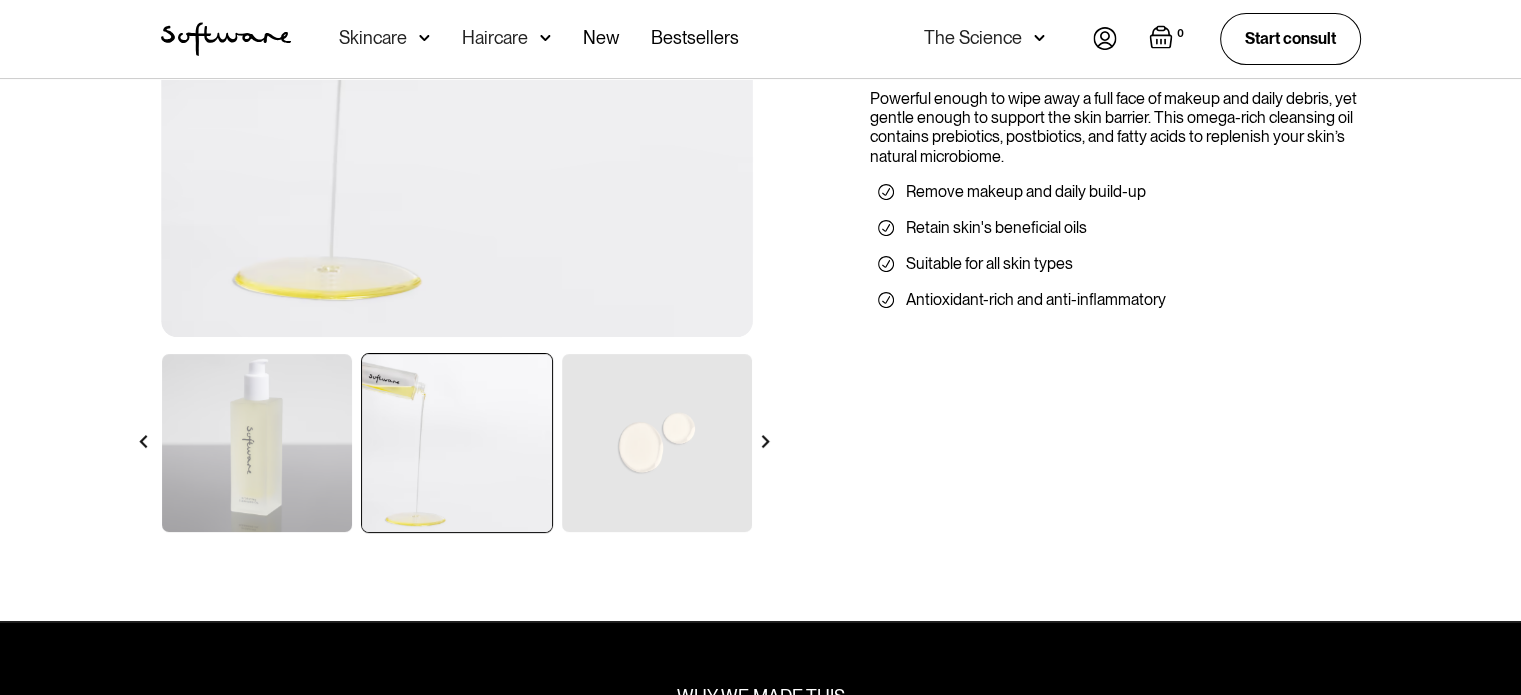 click at bounding box center (657, 443) 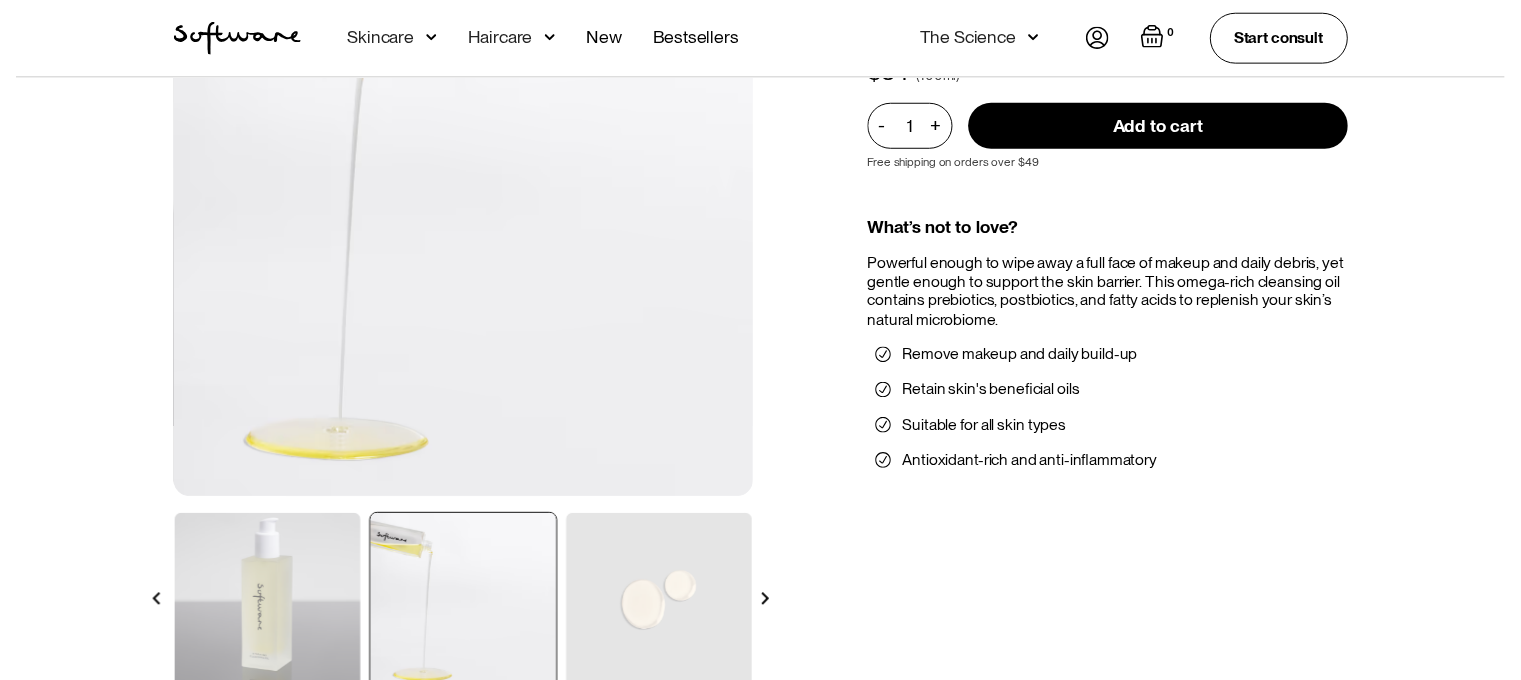 scroll, scrollTop: 0, scrollLeft: 0, axis: both 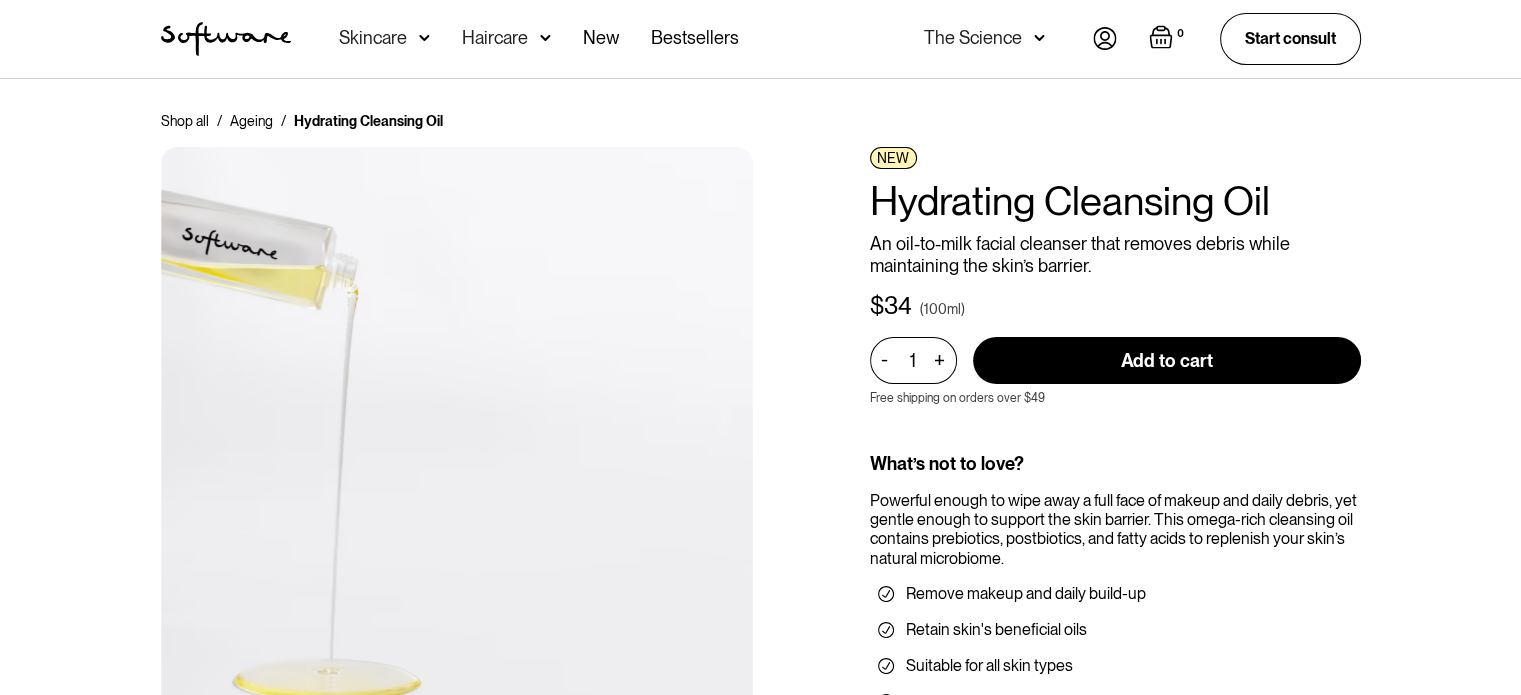 click on "Skincare" at bounding box center (373, 38) 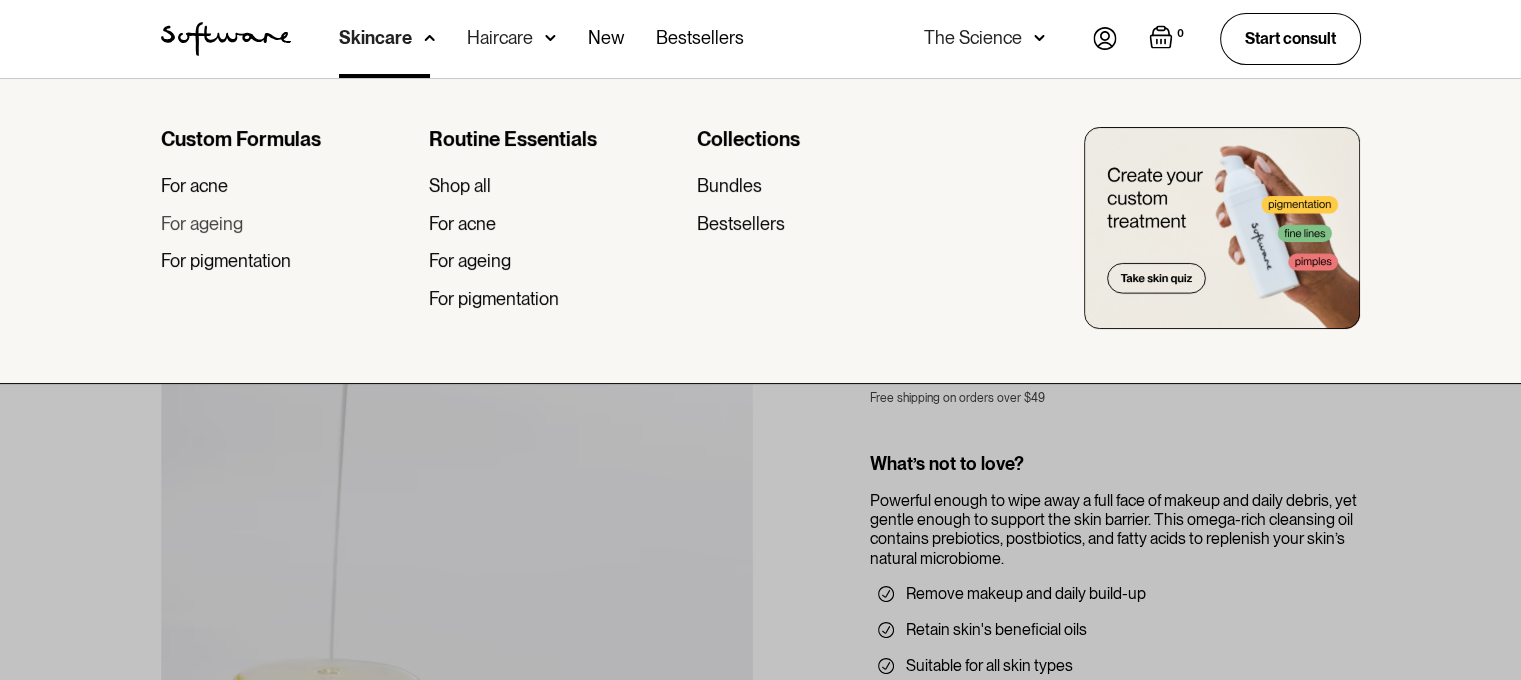click on "For ageing" at bounding box center [202, 224] 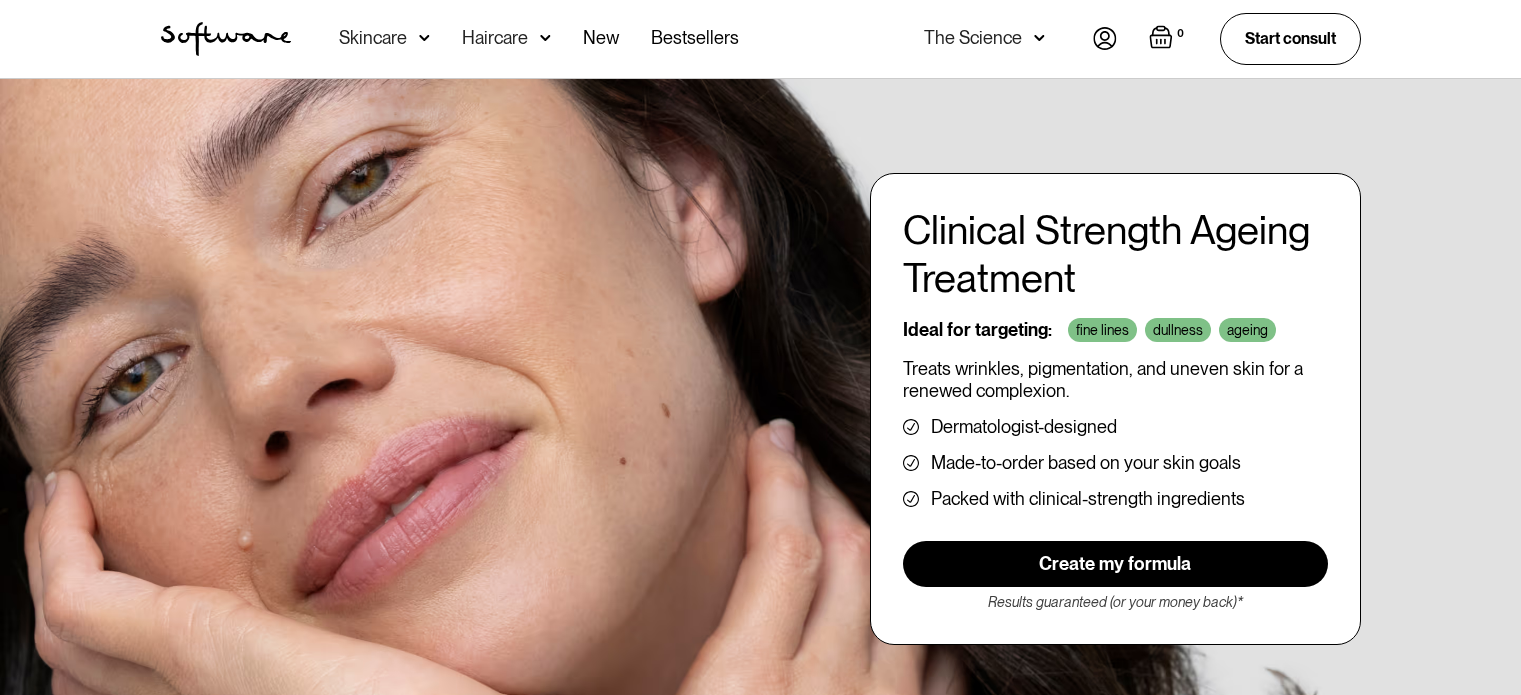 scroll, scrollTop: 0, scrollLeft: 0, axis: both 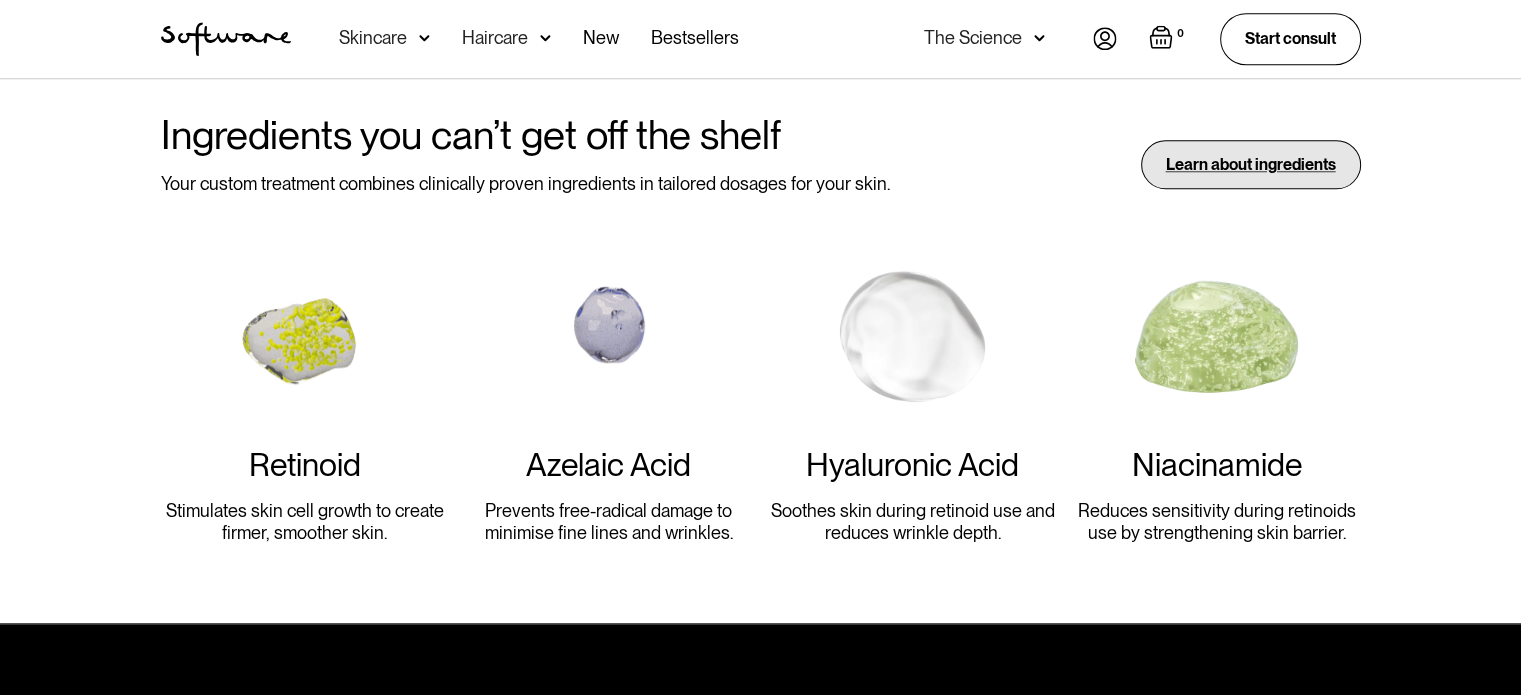 click on "Learn about ingredients" at bounding box center (1251, 164) 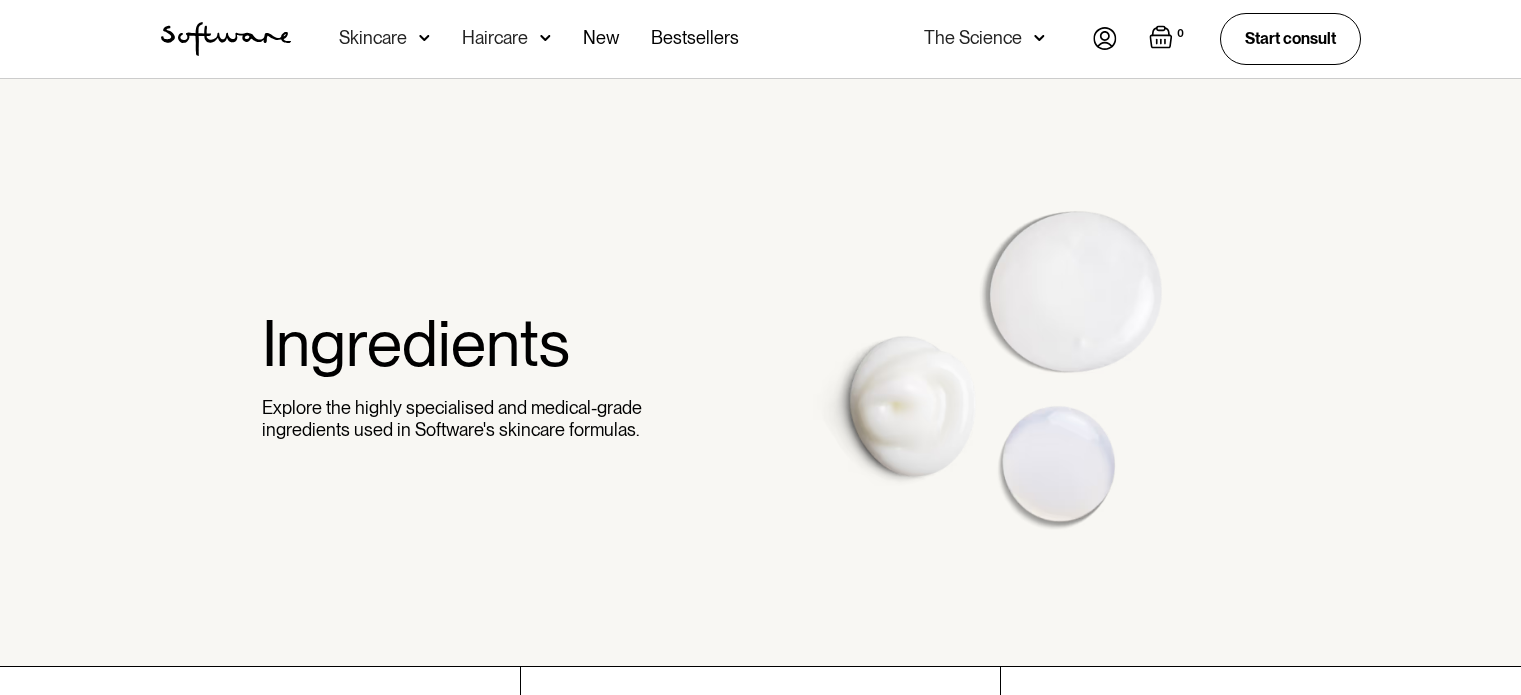 scroll, scrollTop: 0, scrollLeft: 0, axis: both 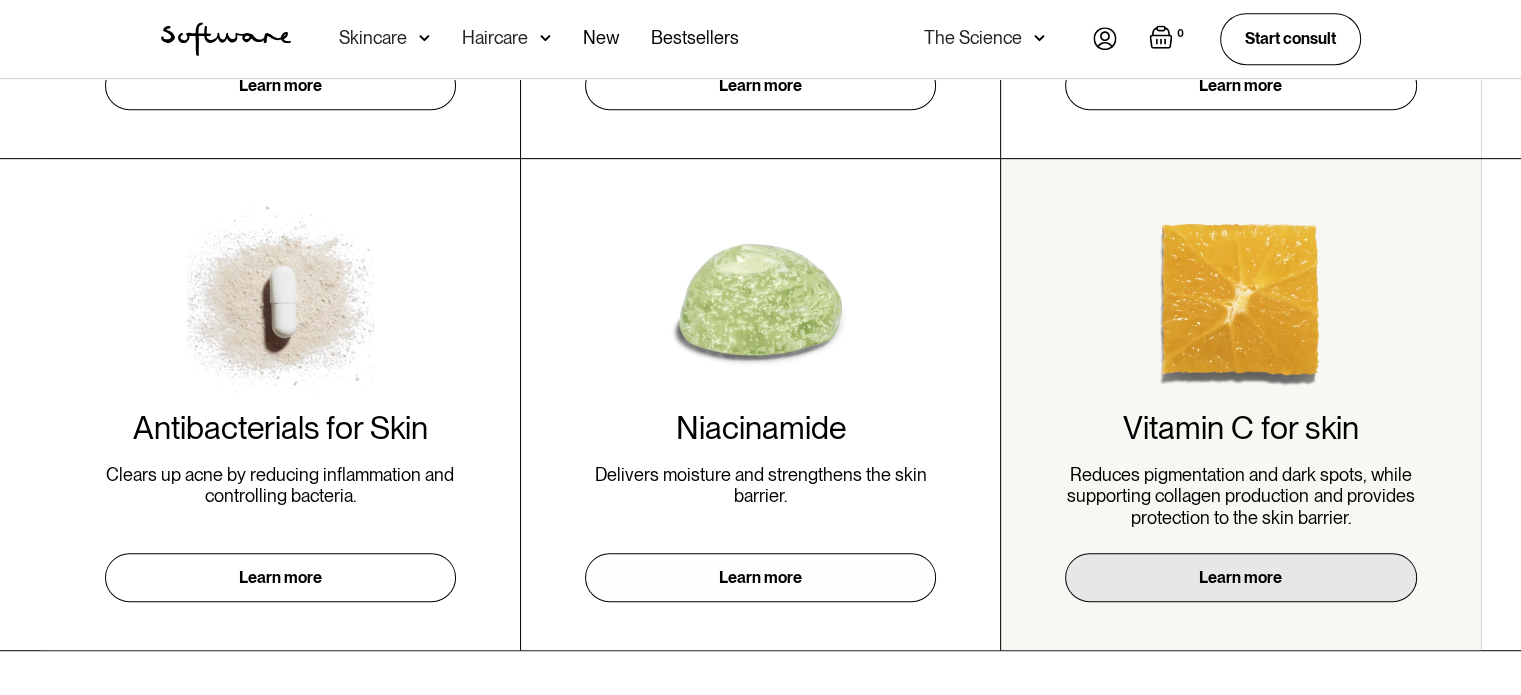 click at bounding box center (280, -192) 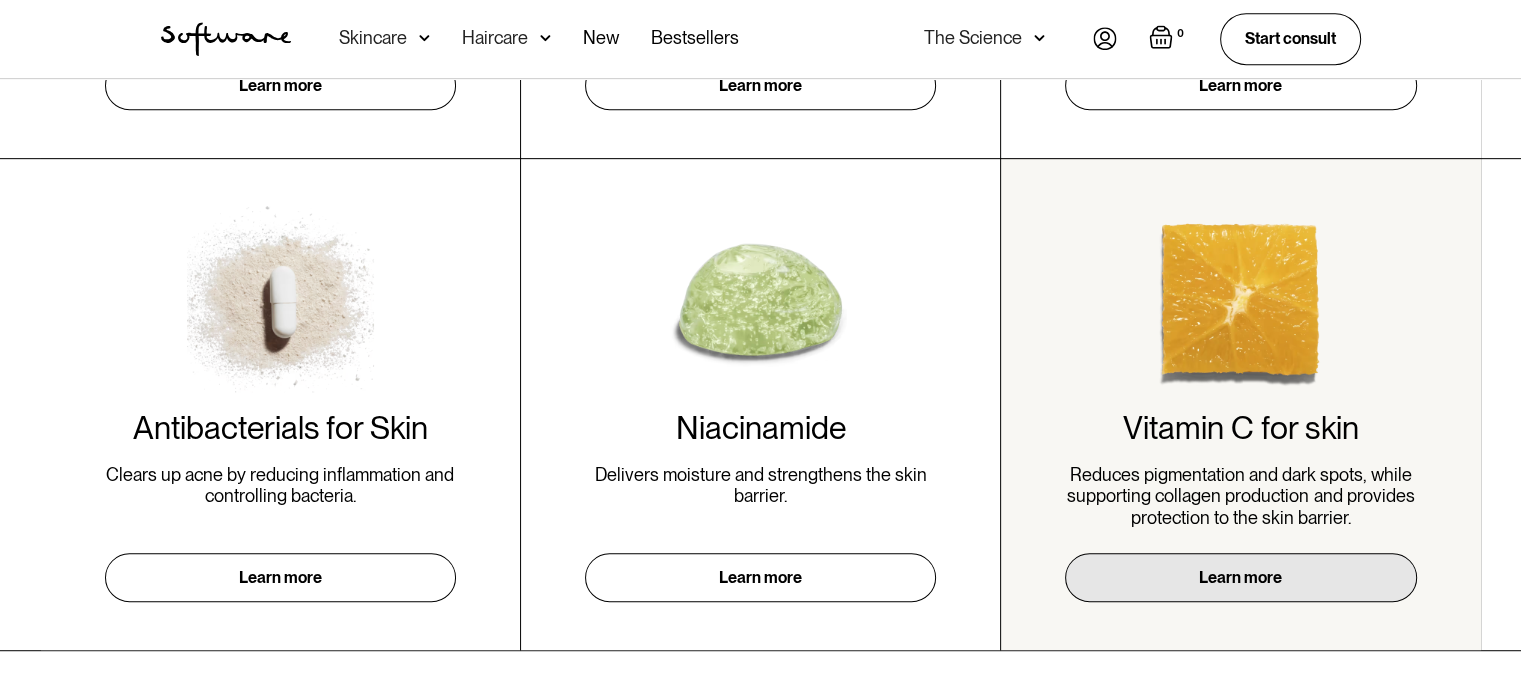 drag, startPoint x: 1246, startPoint y: 288, endPoint x: 1412, endPoint y: 275, distance: 166.50826 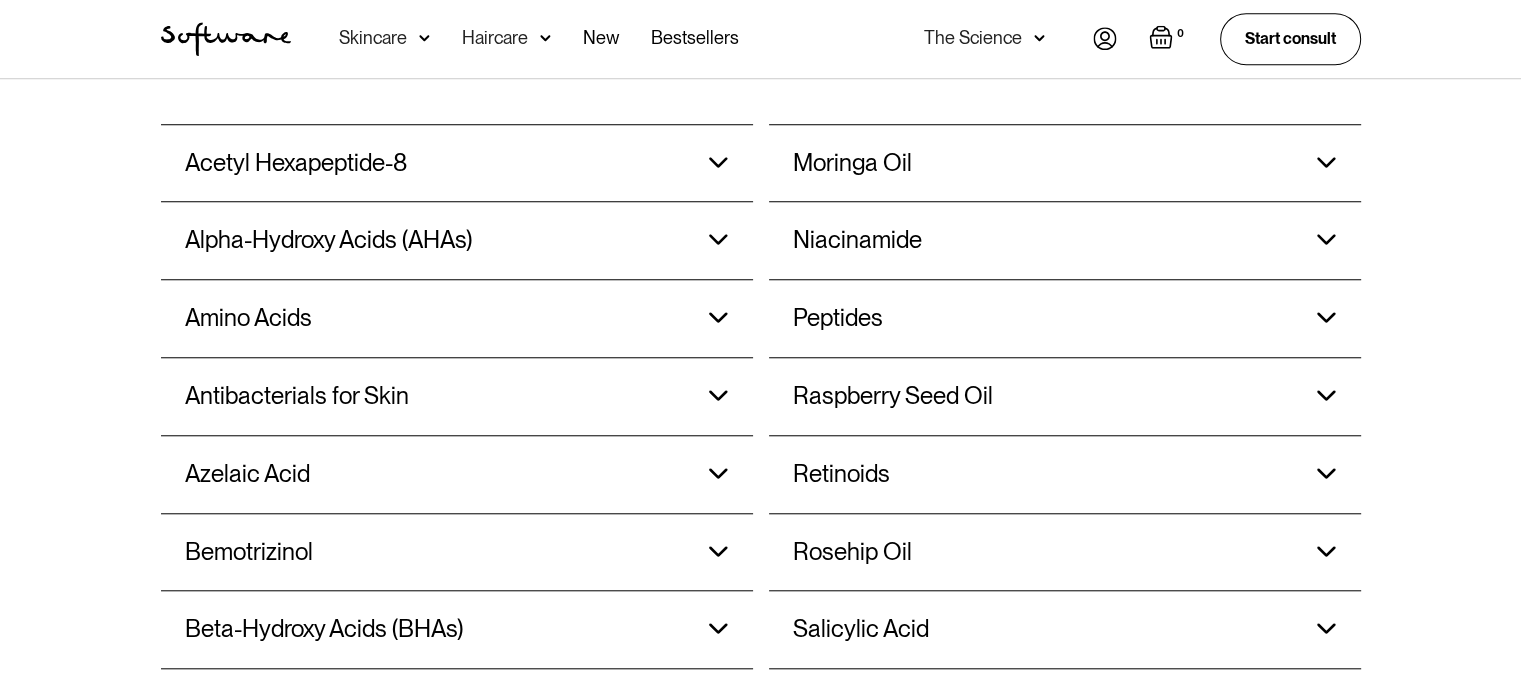 scroll, scrollTop: 1624, scrollLeft: 0, axis: vertical 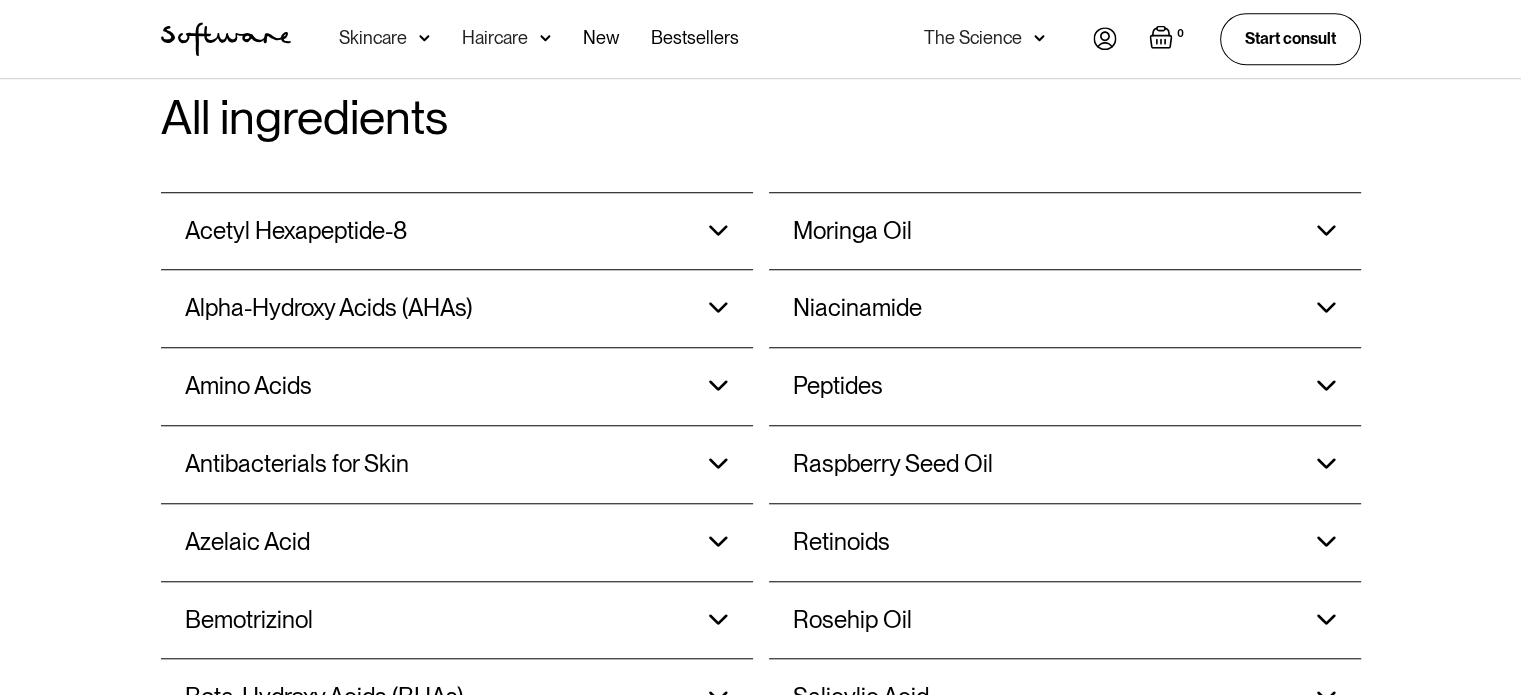 click on "Acetyl Hexapeptide-8 Acetyl hexapeptide-8 smooths expression lines, boosts moisture and supports skin collagen. Found in:  Multi-Peptide Eye Serum Learn more" at bounding box center [457, 231] 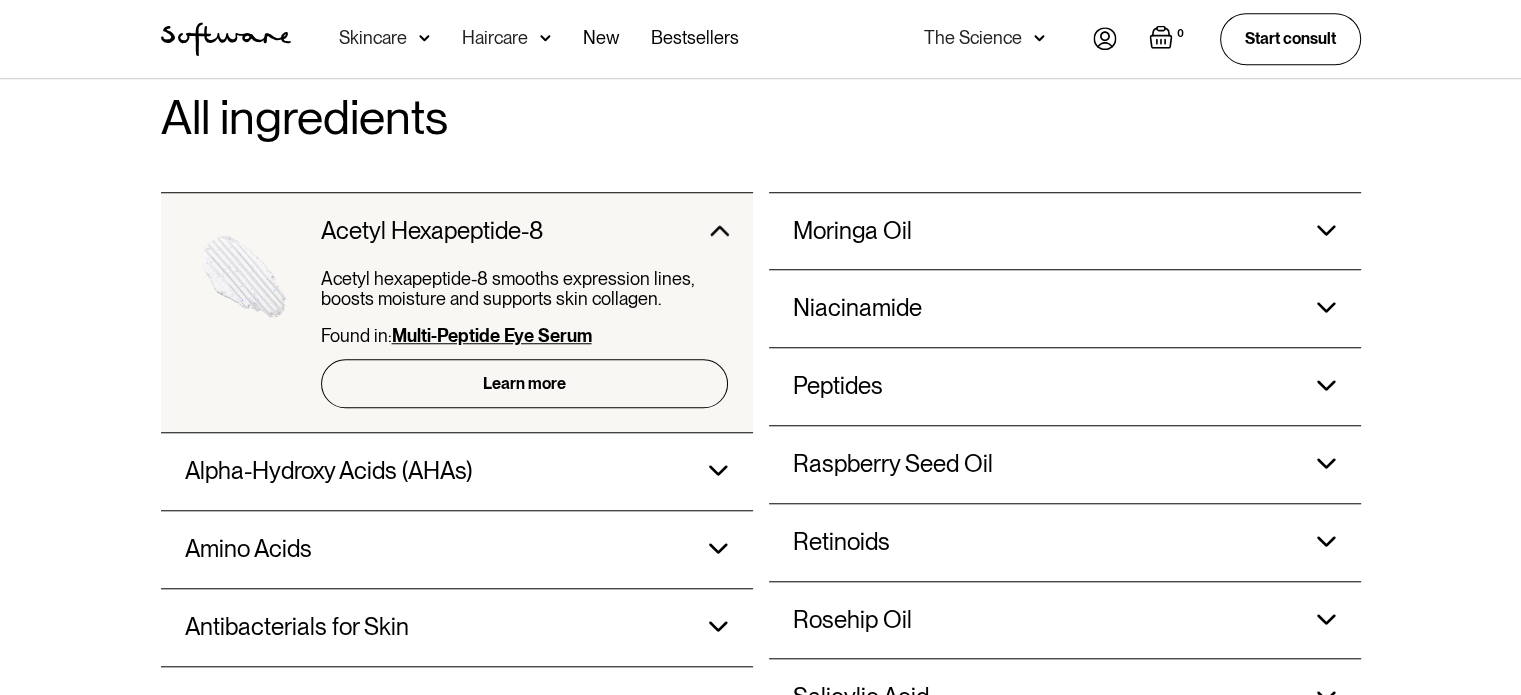click at bounding box center [245, 277] 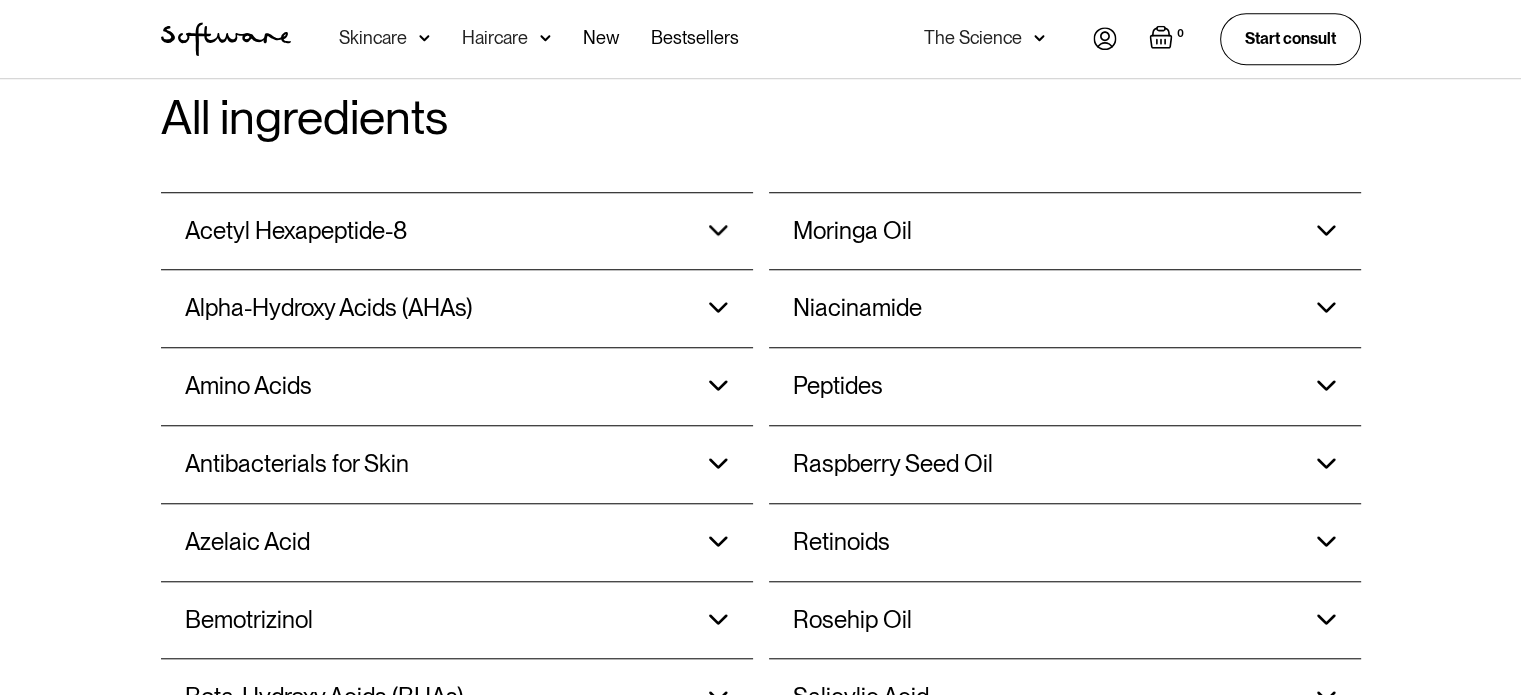 click on "Acetyl Hexapeptide-8" at bounding box center (296, 231) 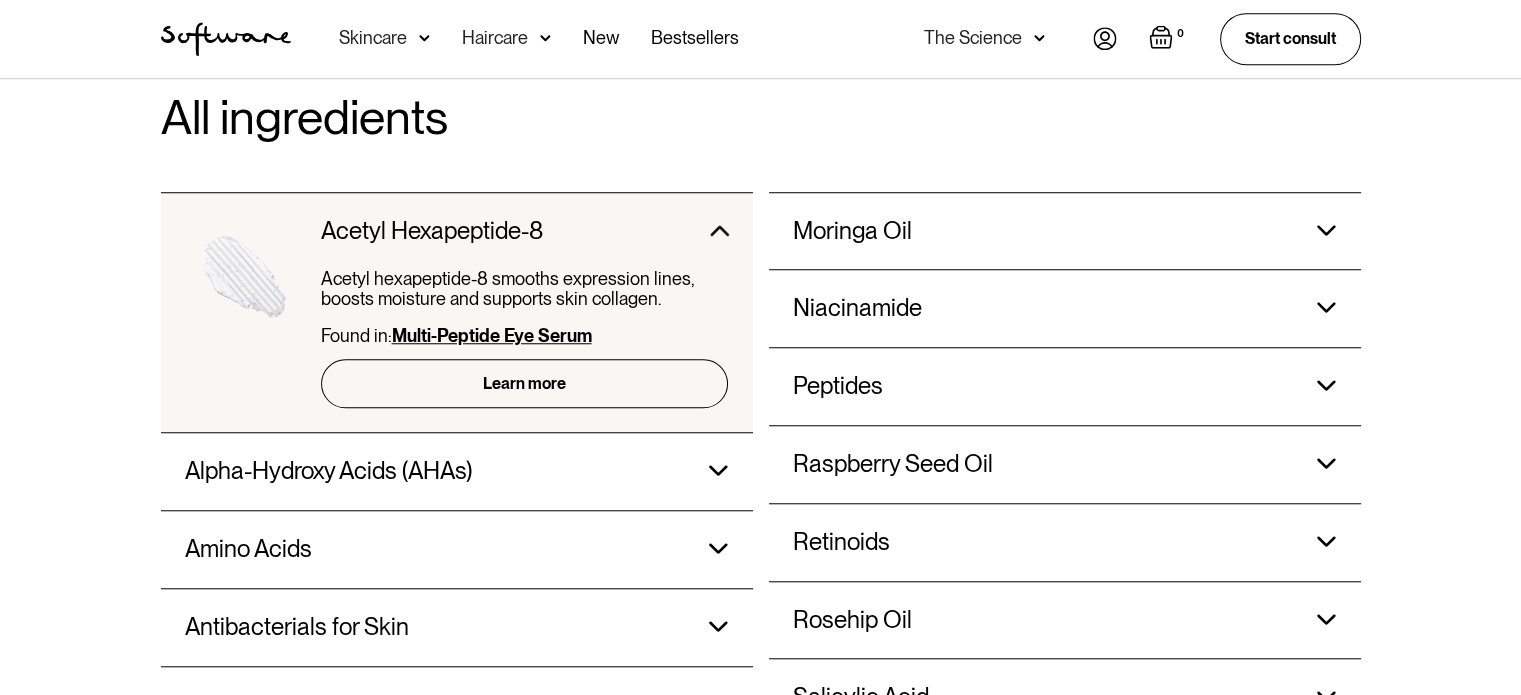click on "Multi-Peptide Eye Serum" at bounding box center (492, 335) 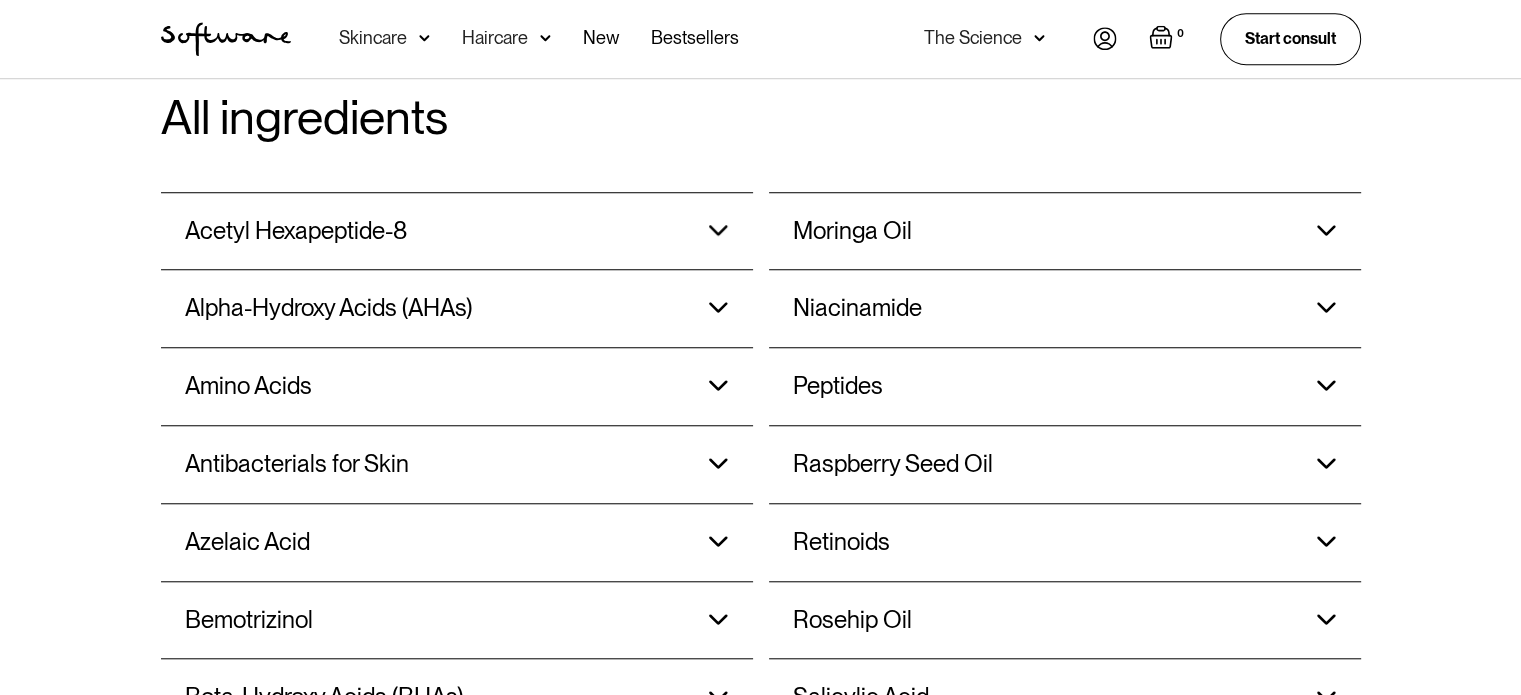 click on "Acetyl Hexapeptide-8" at bounding box center [296, 231] 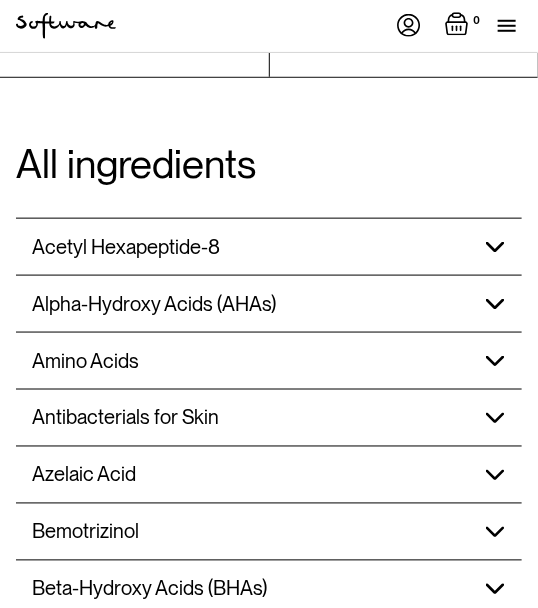 click on "Acetyl Hexapeptide-8" at bounding box center (269, 247) 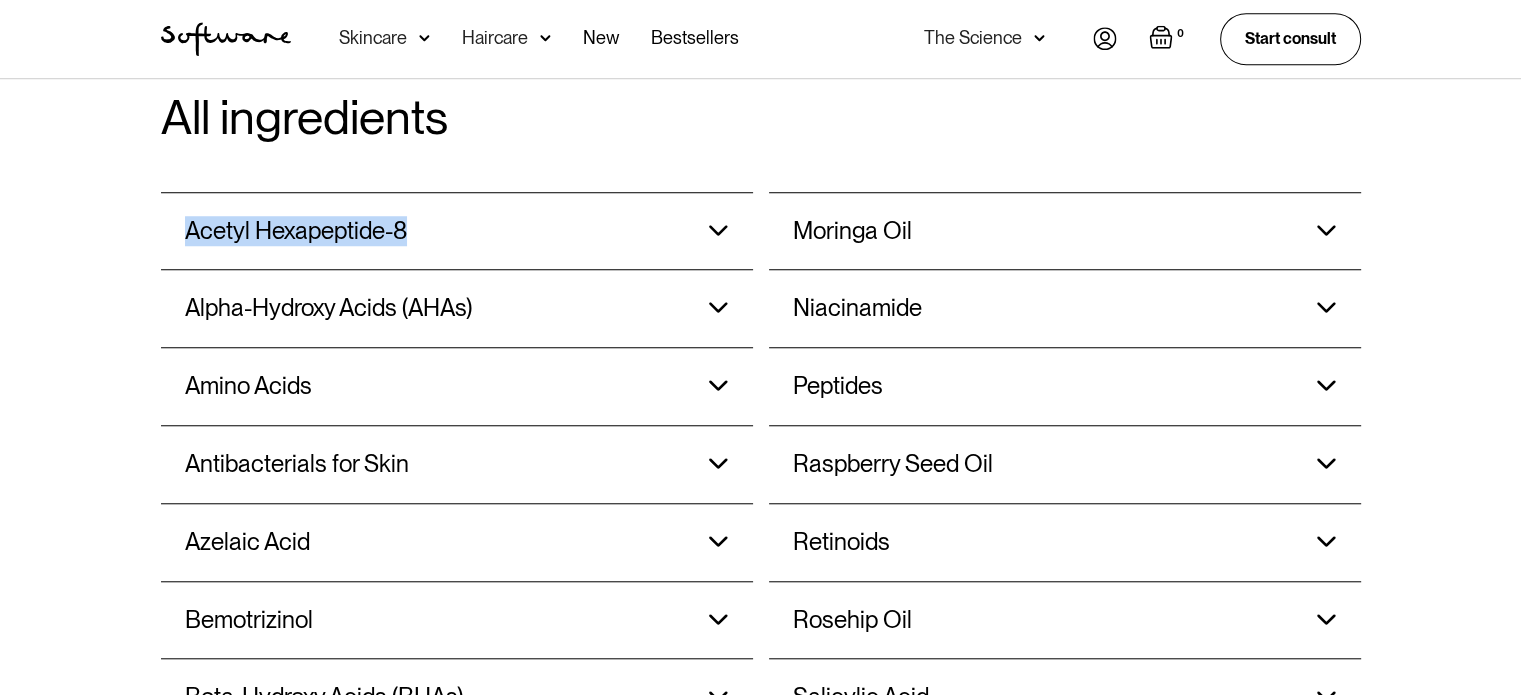 drag, startPoint x: 318, startPoint y: 235, endPoint x: 185, endPoint y: 244, distance: 133.30417 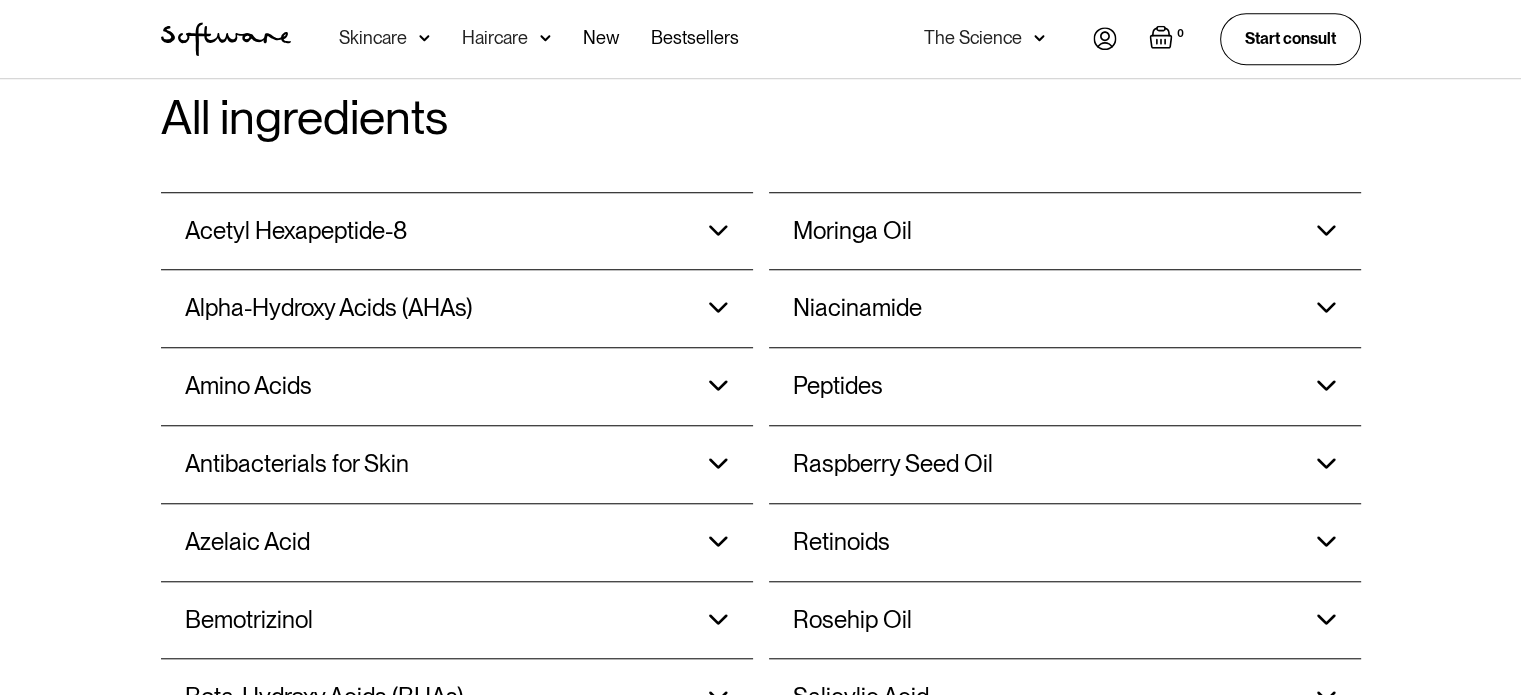 click on "Alpha-Hydroxy Acids (AHAs)" at bounding box center [389, 231] 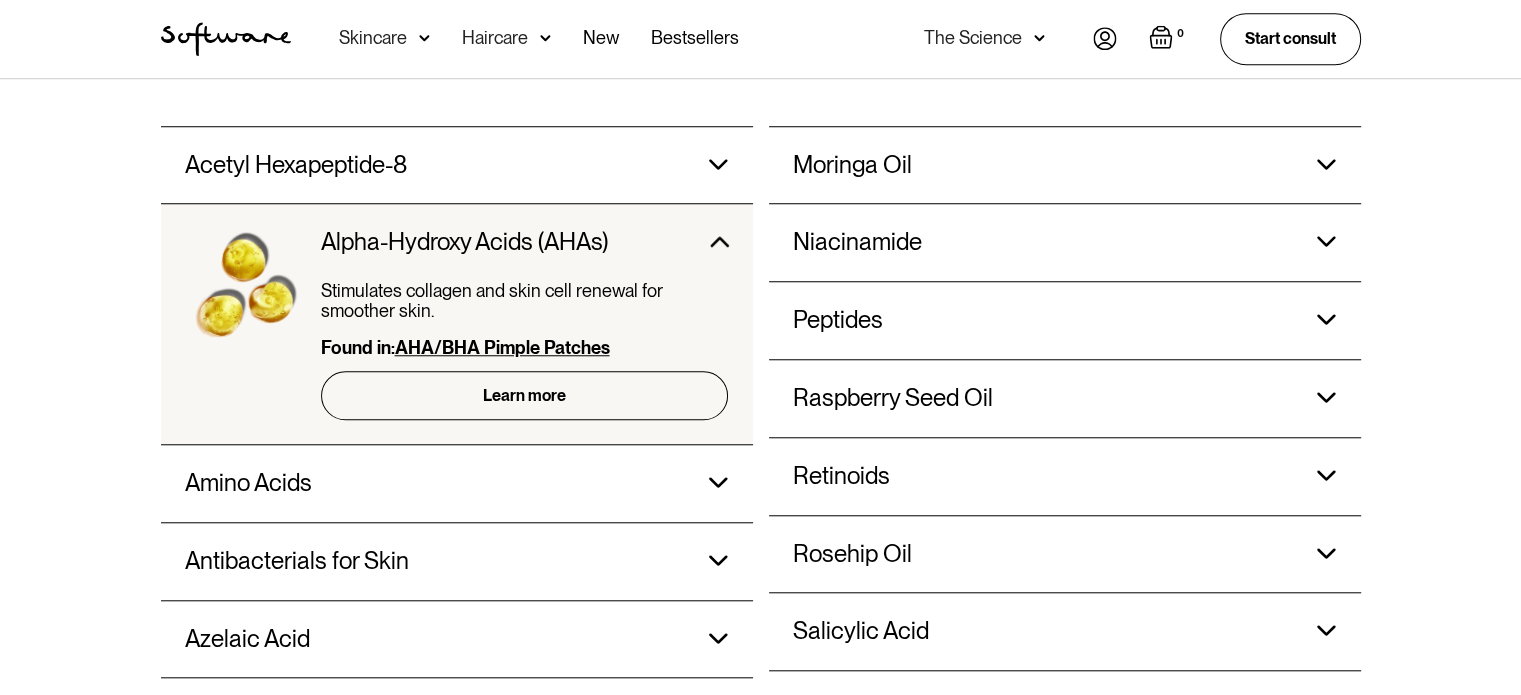 scroll, scrollTop: 1724, scrollLeft: 0, axis: vertical 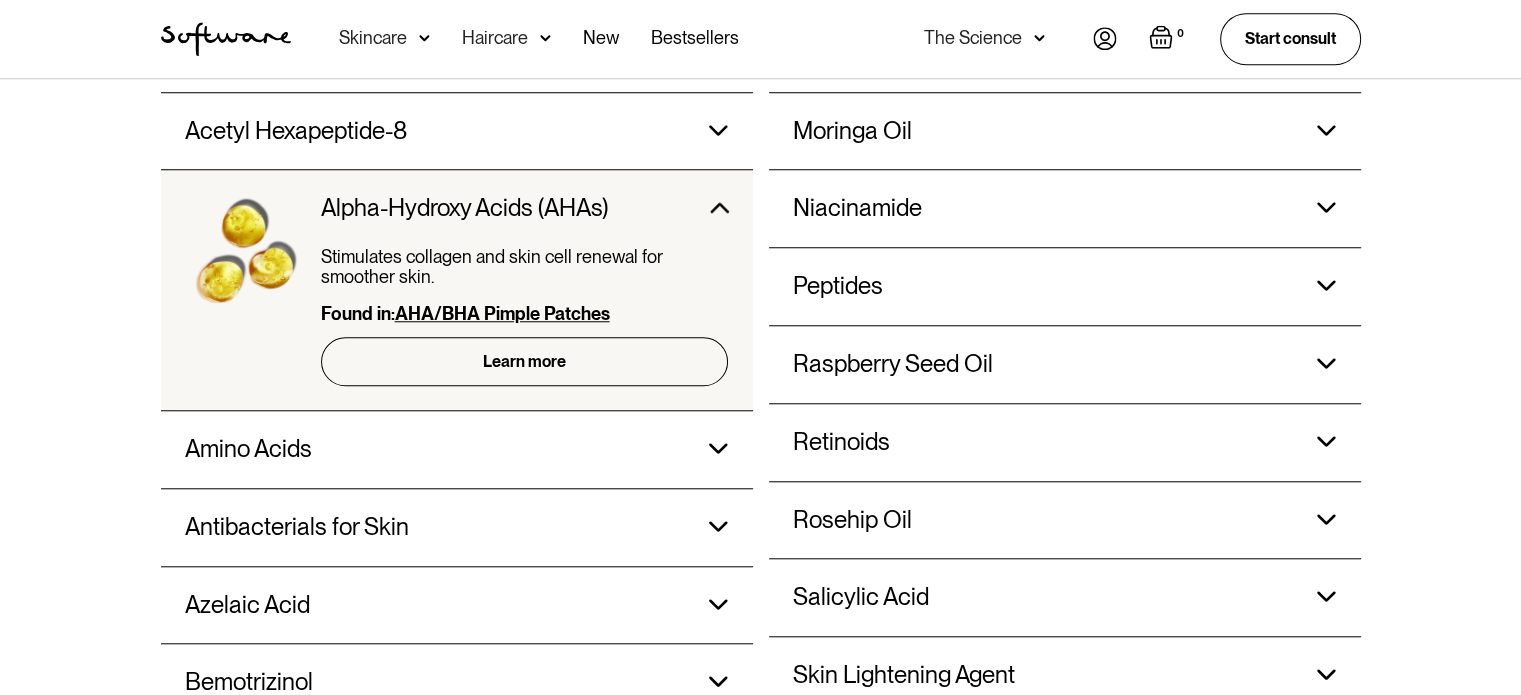 click on "Retinoids" at bounding box center (852, 131) 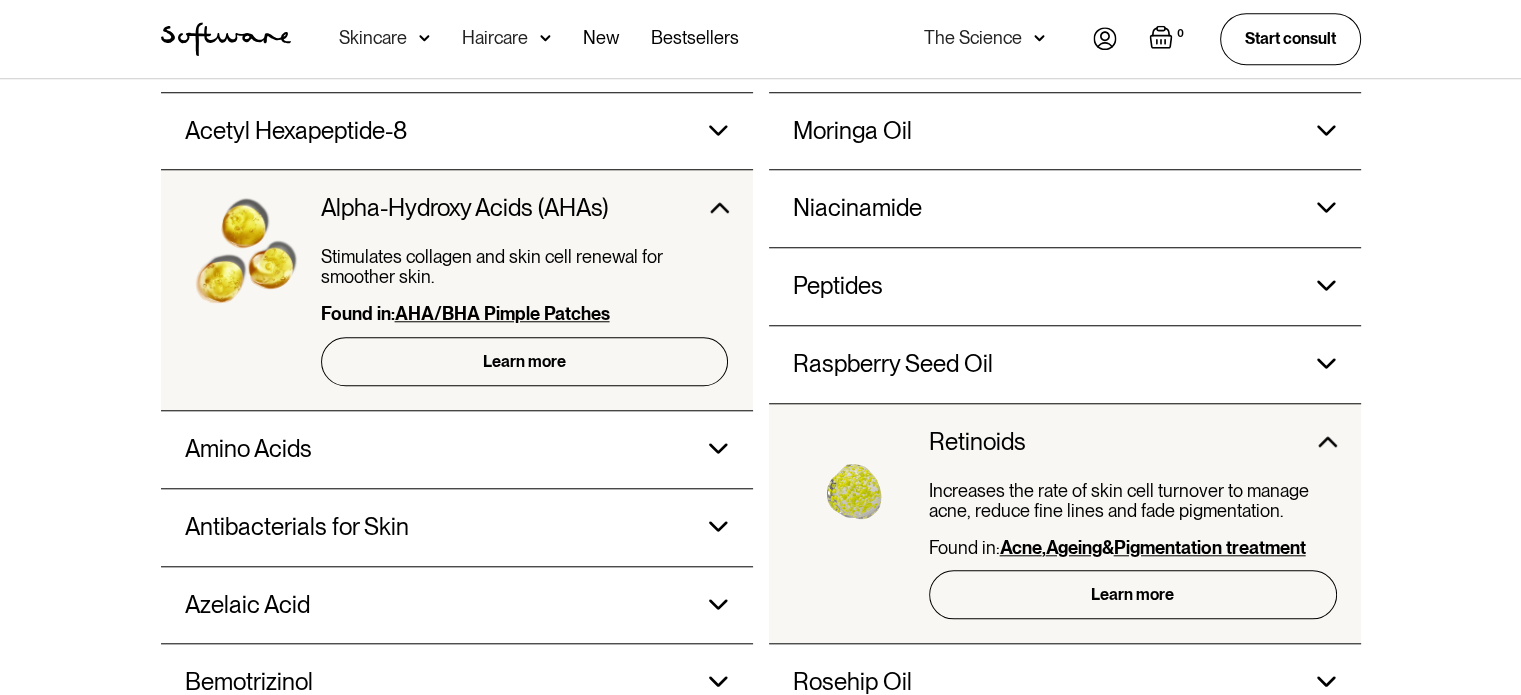 click at bounding box center [793, 177] 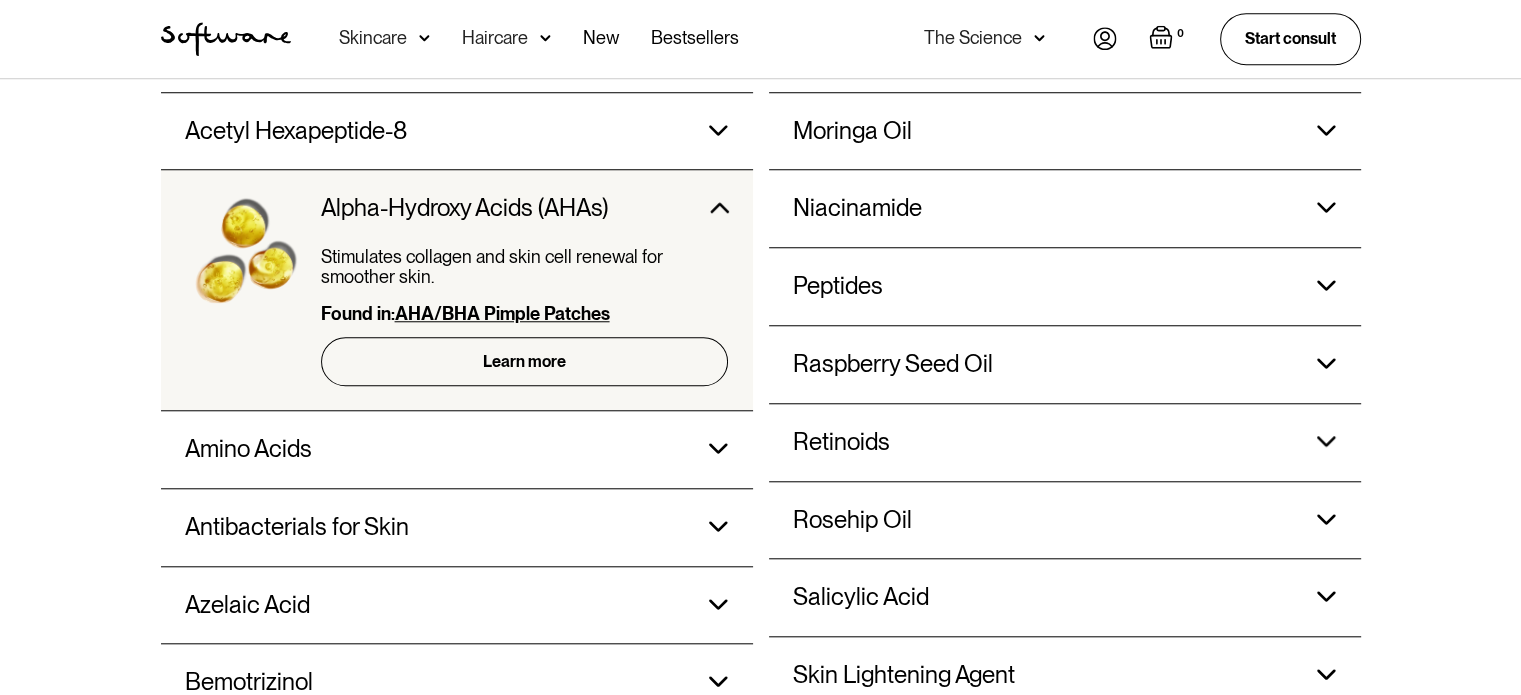 click on "Retinoids" at bounding box center [852, 131] 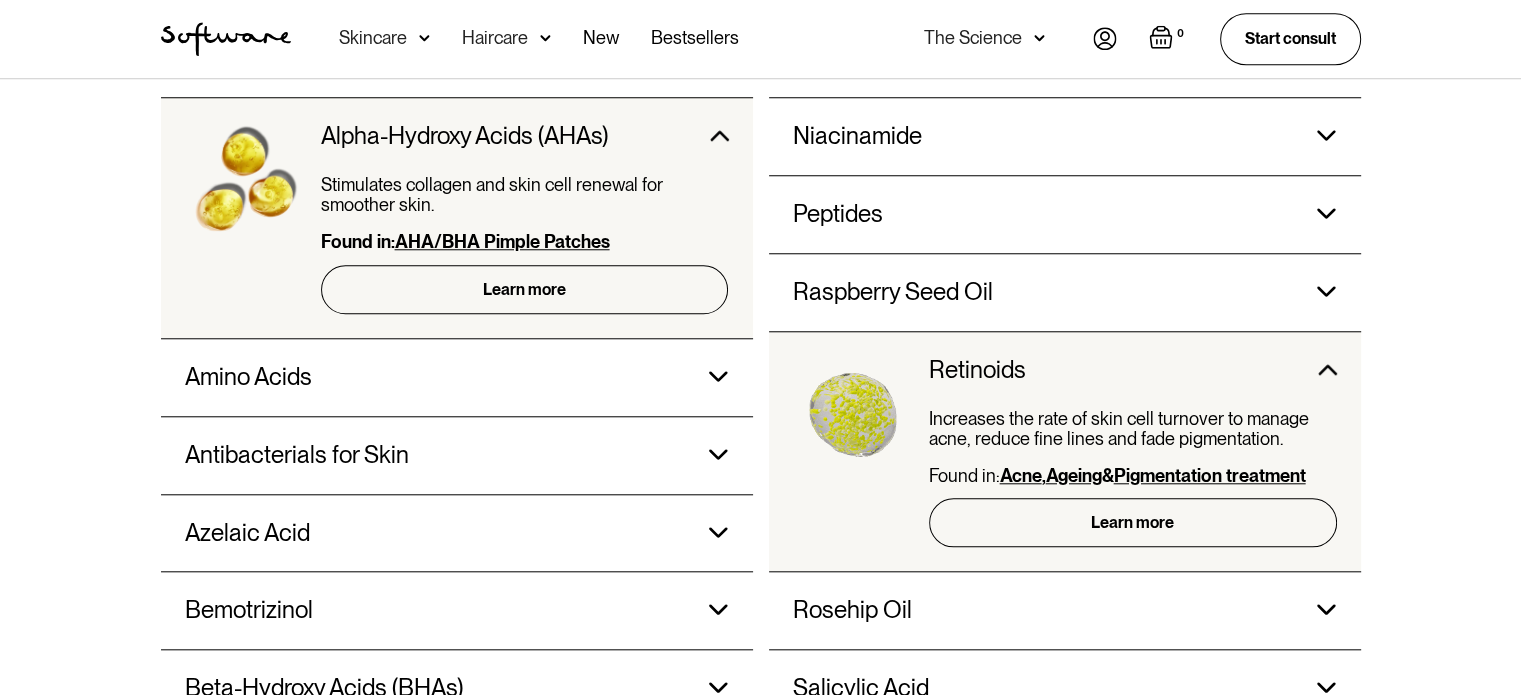 scroll, scrollTop: 1824, scrollLeft: 0, axis: vertical 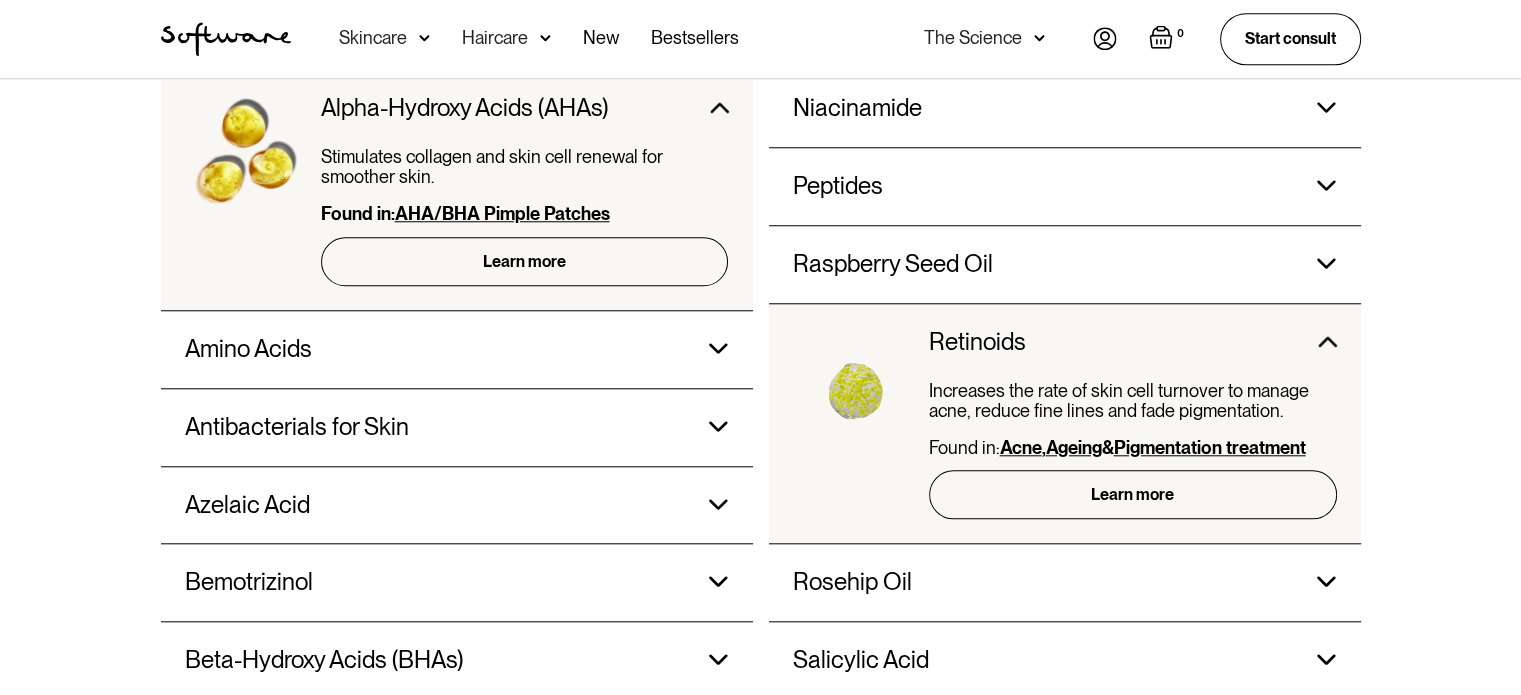 click on "Retinoids" at bounding box center [997, 31] 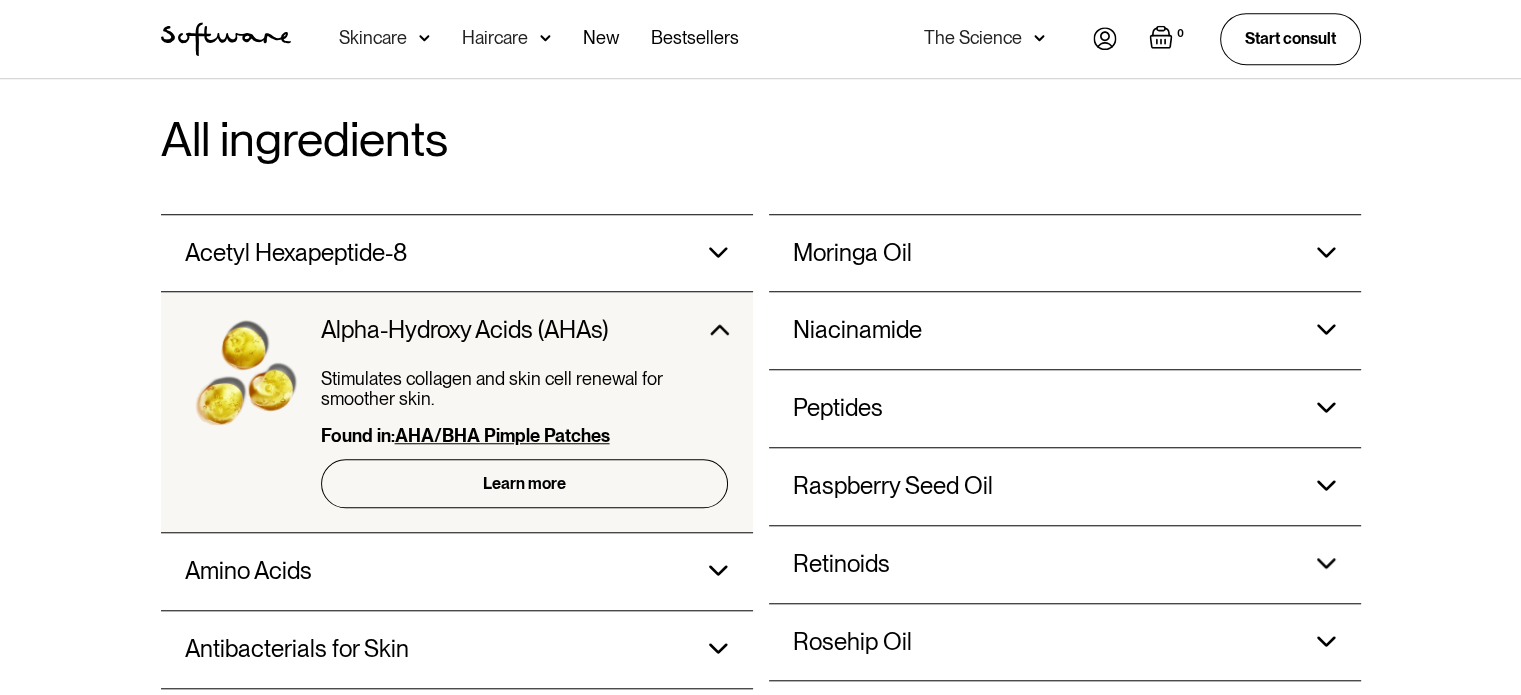 scroll, scrollTop: 1524, scrollLeft: 0, axis: vertical 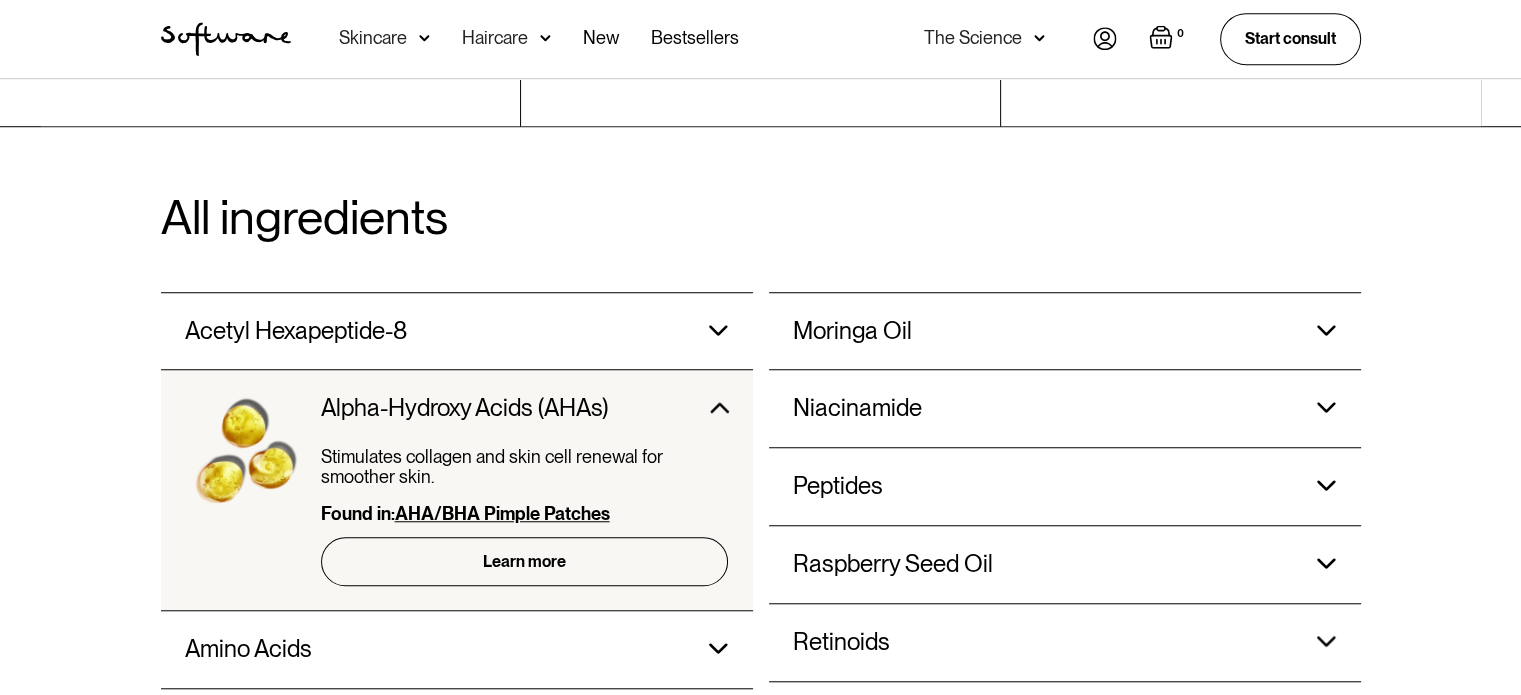 click on "Acetyl Hexapeptide-8 Acetyl hexapeptide-8 smooths expression lines, boosts moisture and supports skin collagen. Found in:  Multi-Peptide Eye Serum Learn more" at bounding box center (457, 331) 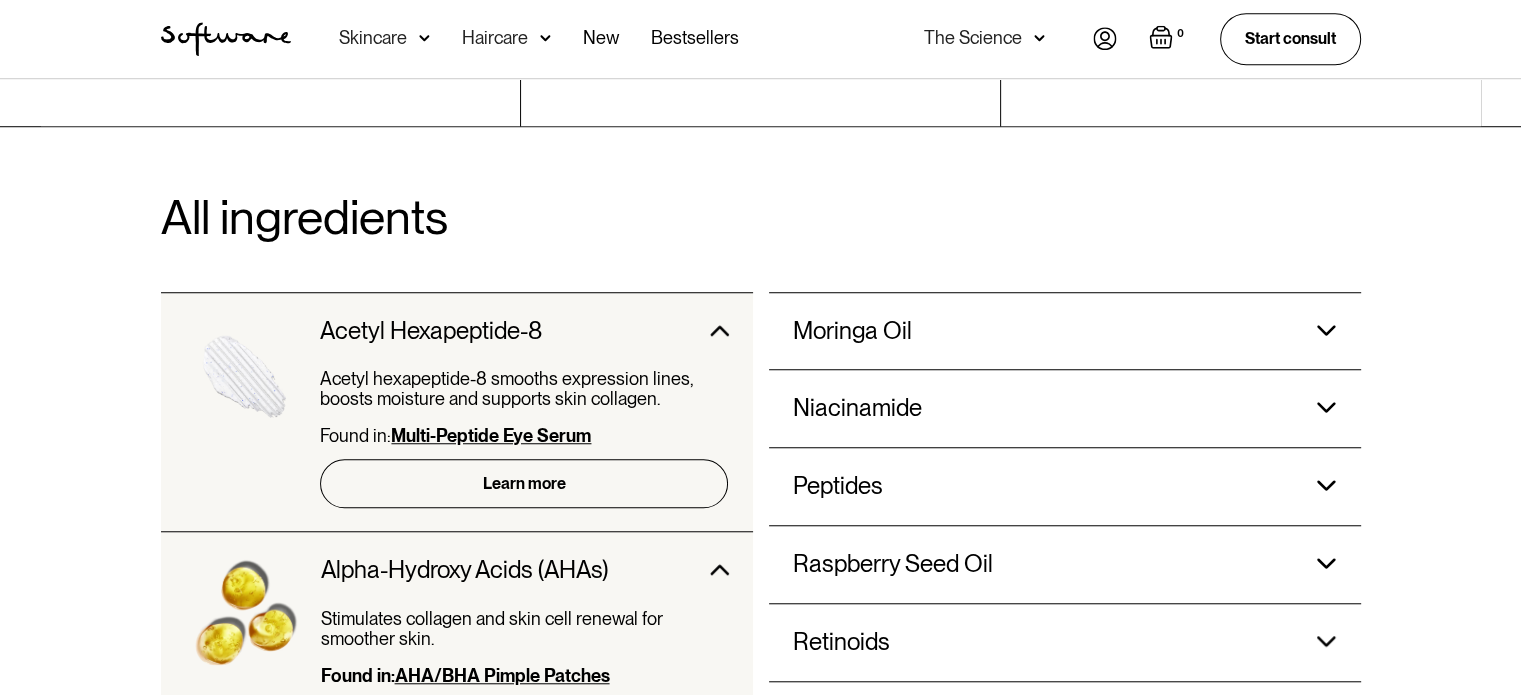 click on "Acetyl Hexapeptide-8" at bounding box center (524, 331) 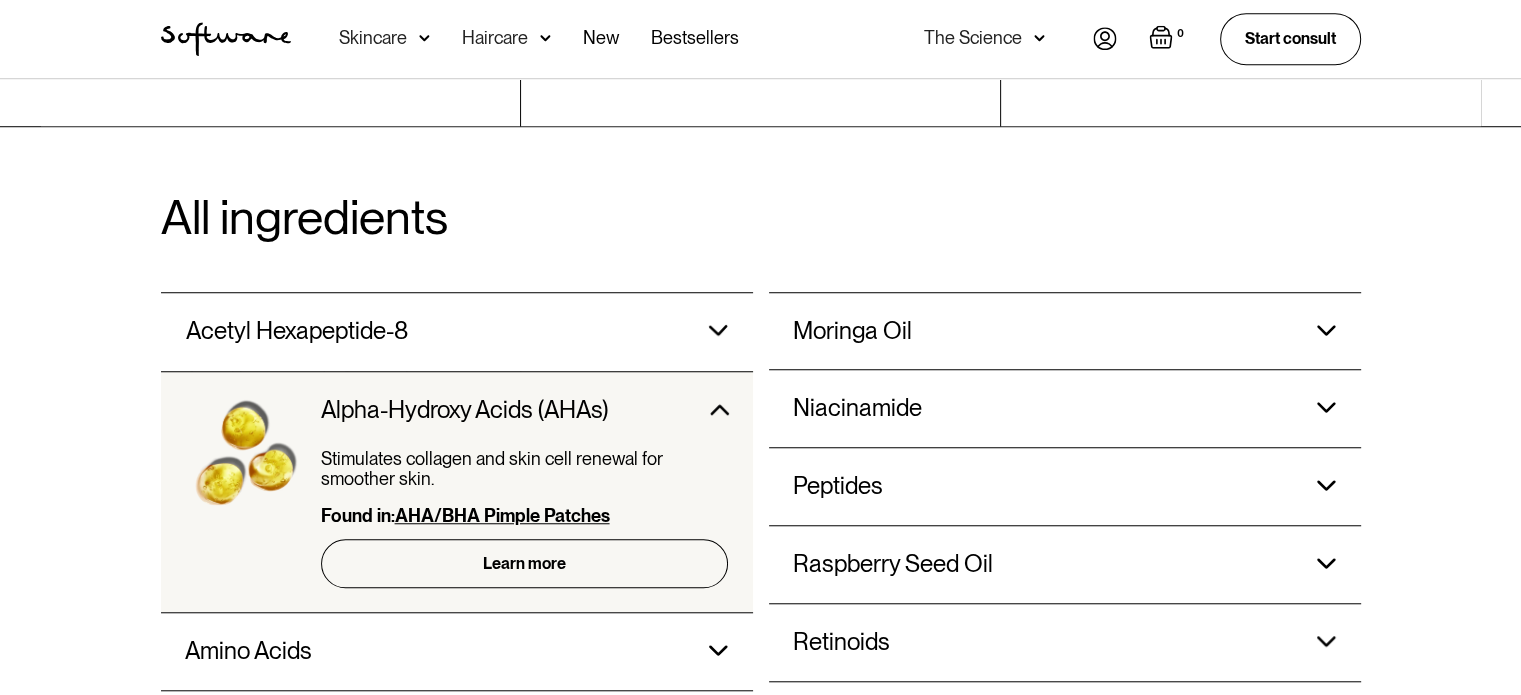 click at bounding box center [718, 330] 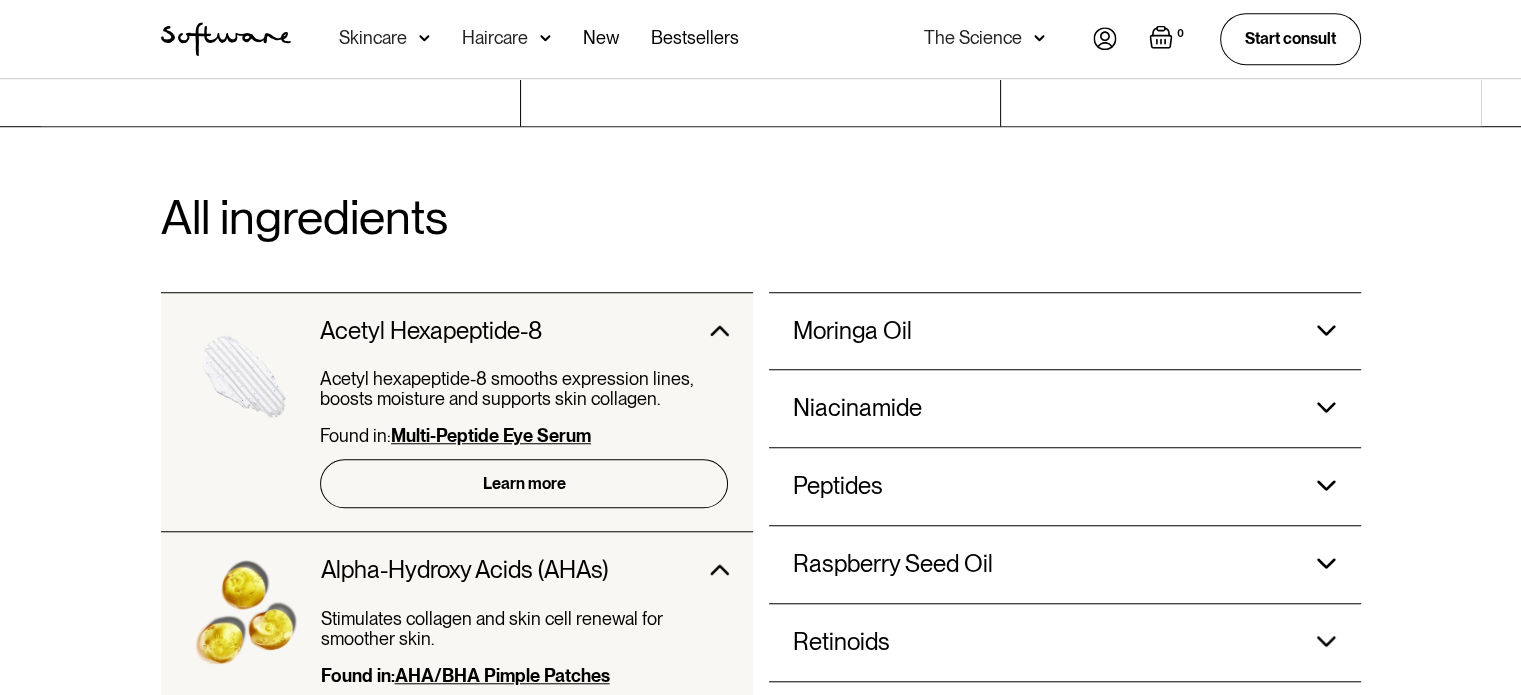 click at bounding box center [718, 329] 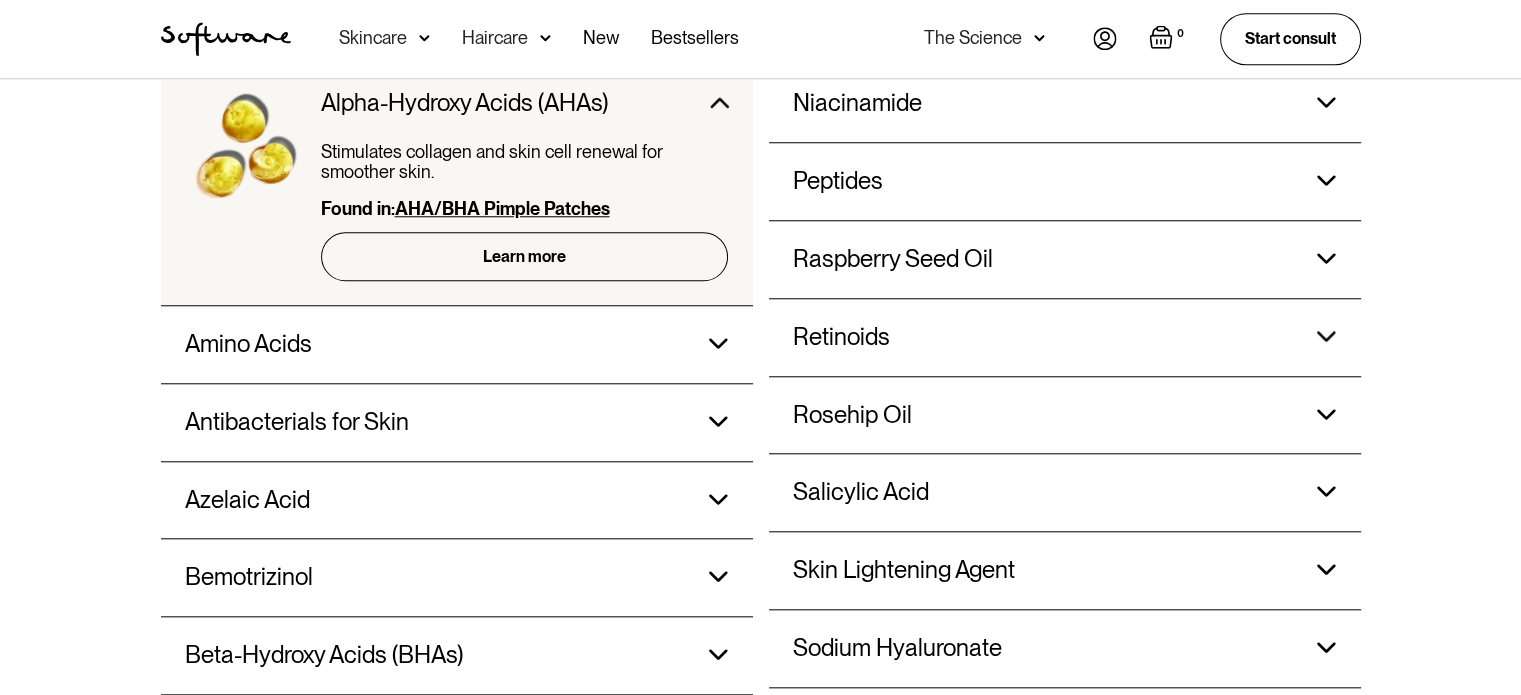 scroll, scrollTop: 1924, scrollLeft: 0, axis: vertical 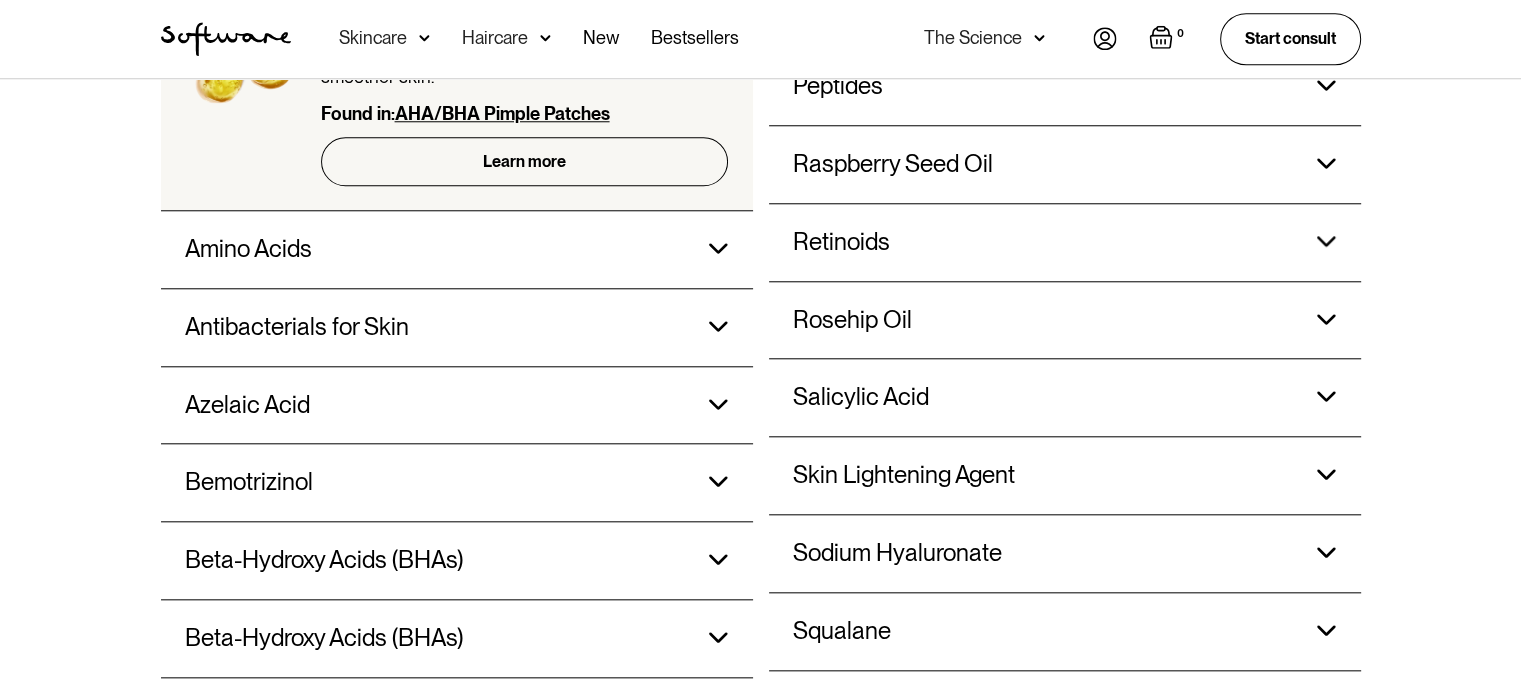 click on "Raspberry Seed Oil" at bounding box center (997, -69) 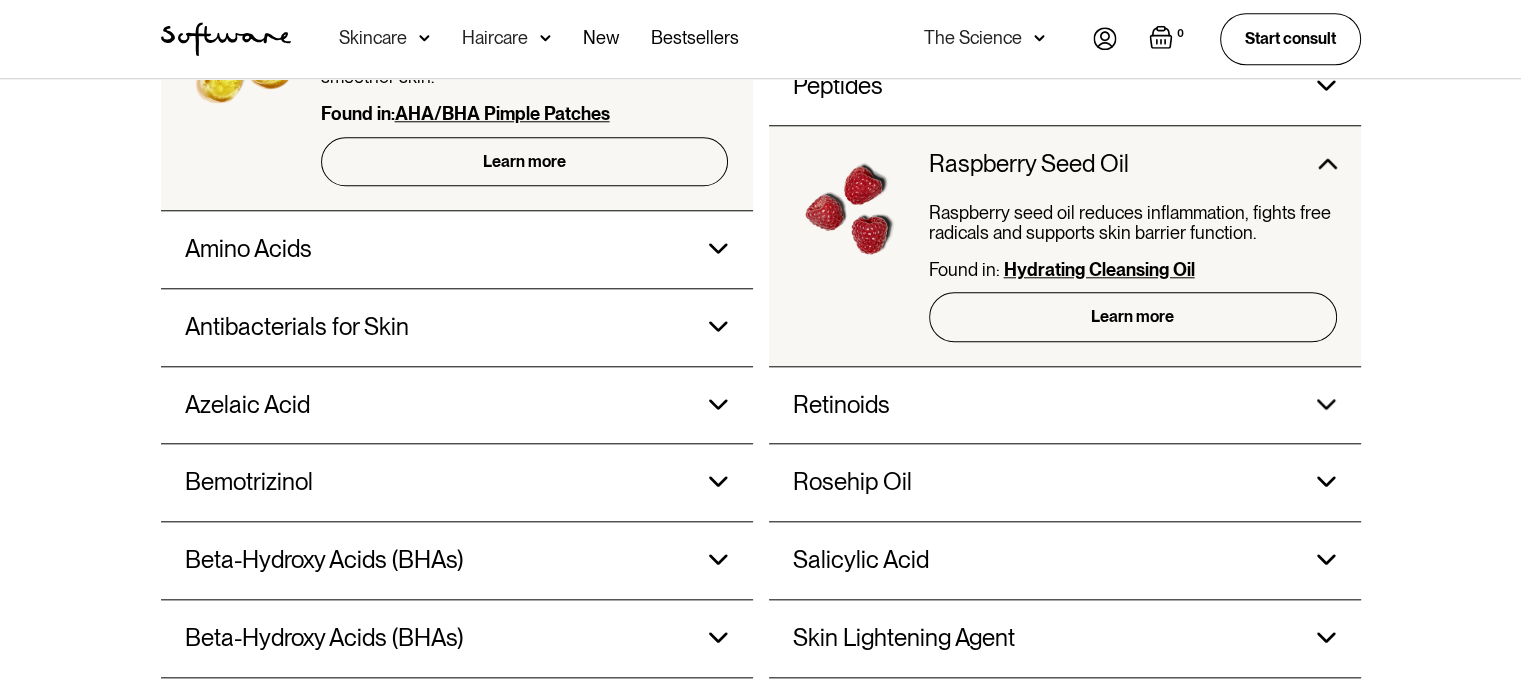 click on "Raspberry Seed Oil" at bounding box center (997, -69) 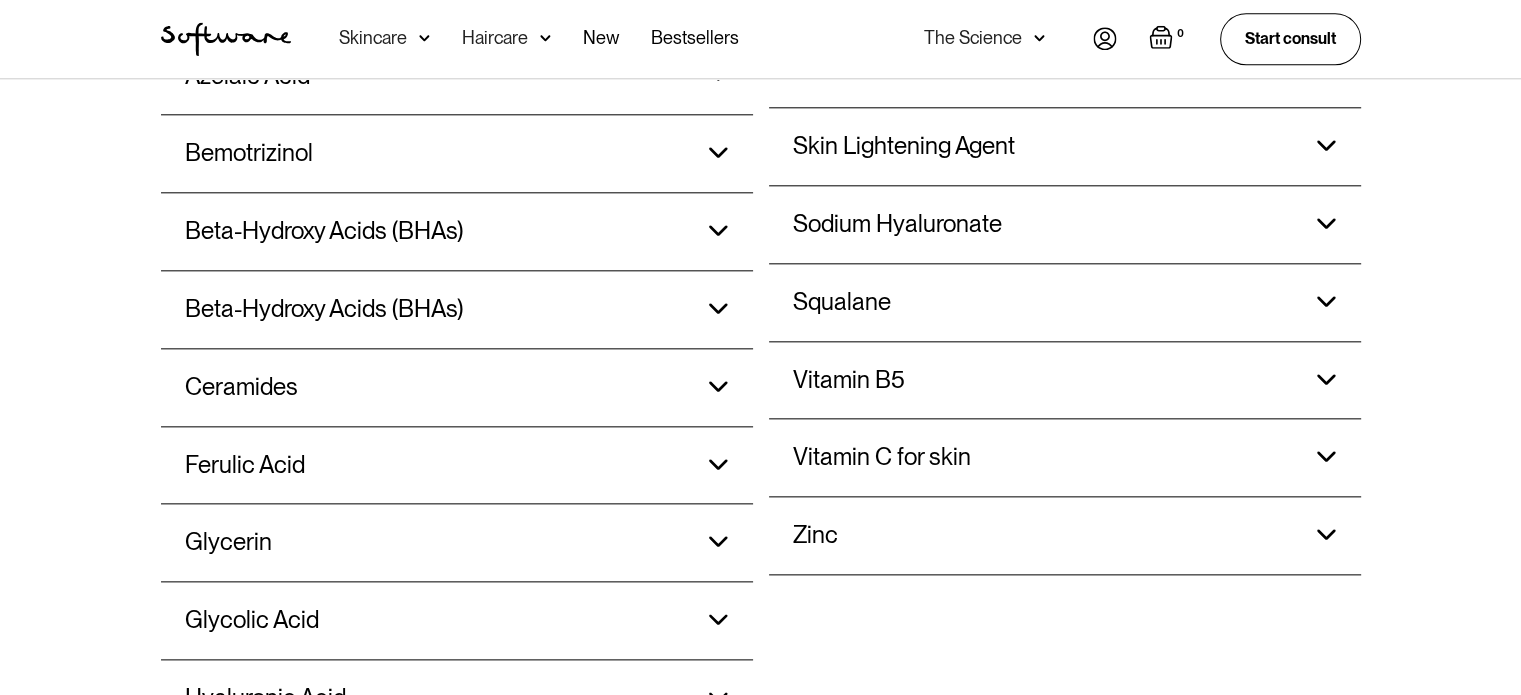 scroll, scrollTop: 2258, scrollLeft: 0, axis: vertical 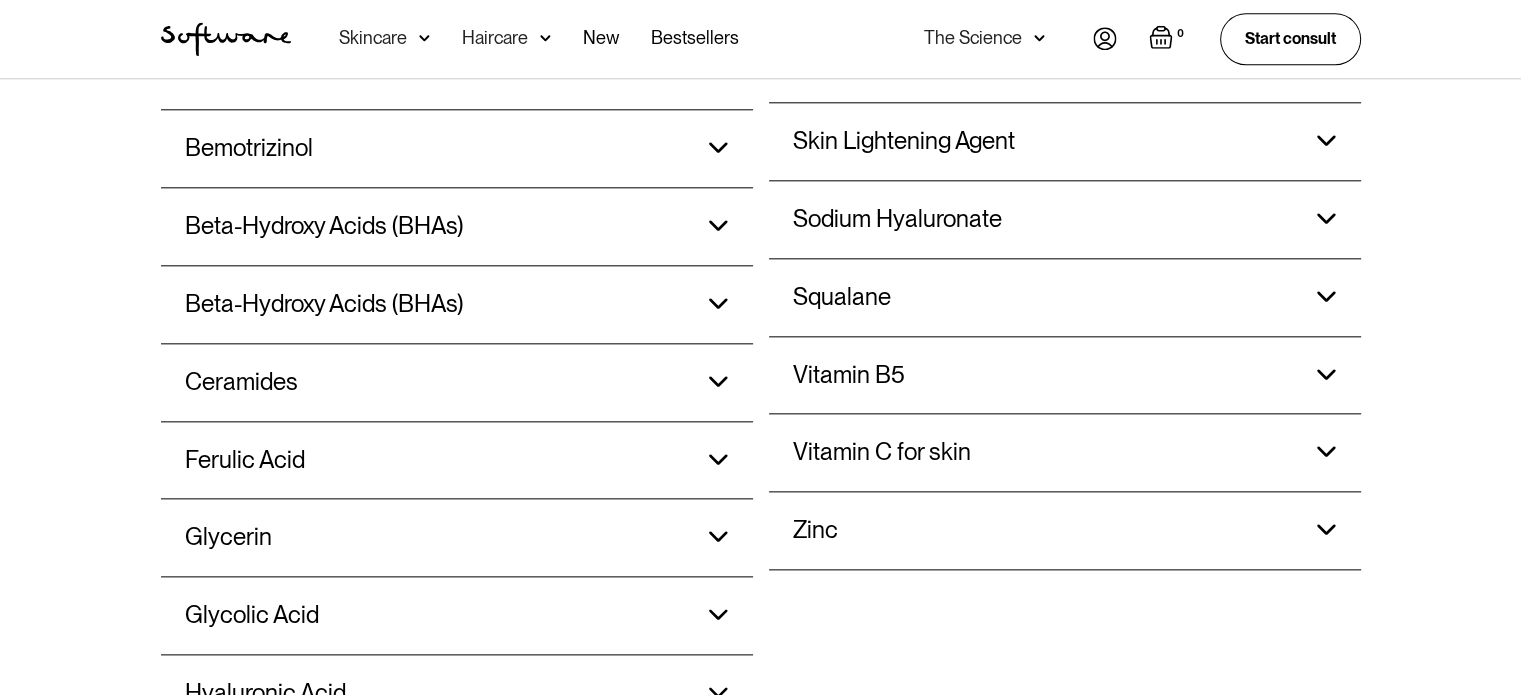 click on "Vitamin C for skin" at bounding box center (852, -403) 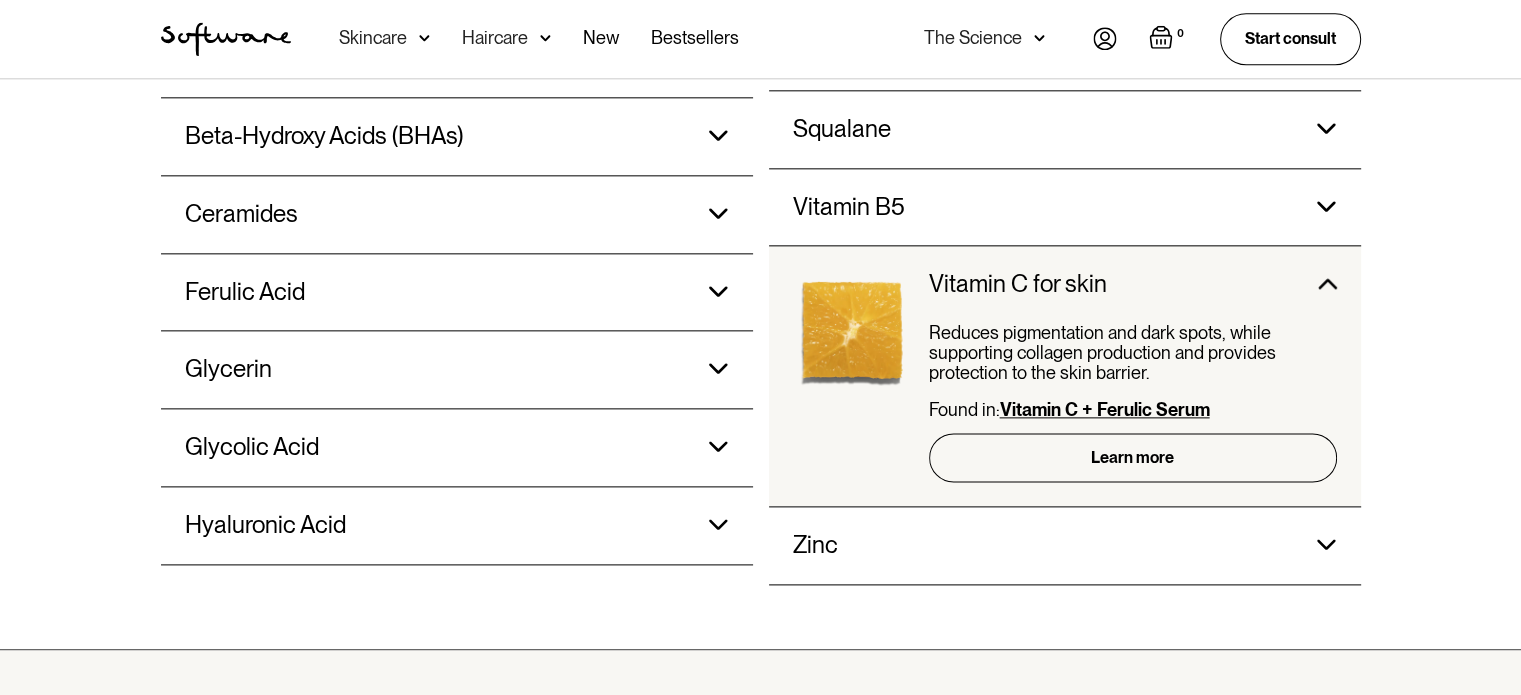 scroll, scrollTop: 2458, scrollLeft: 0, axis: vertical 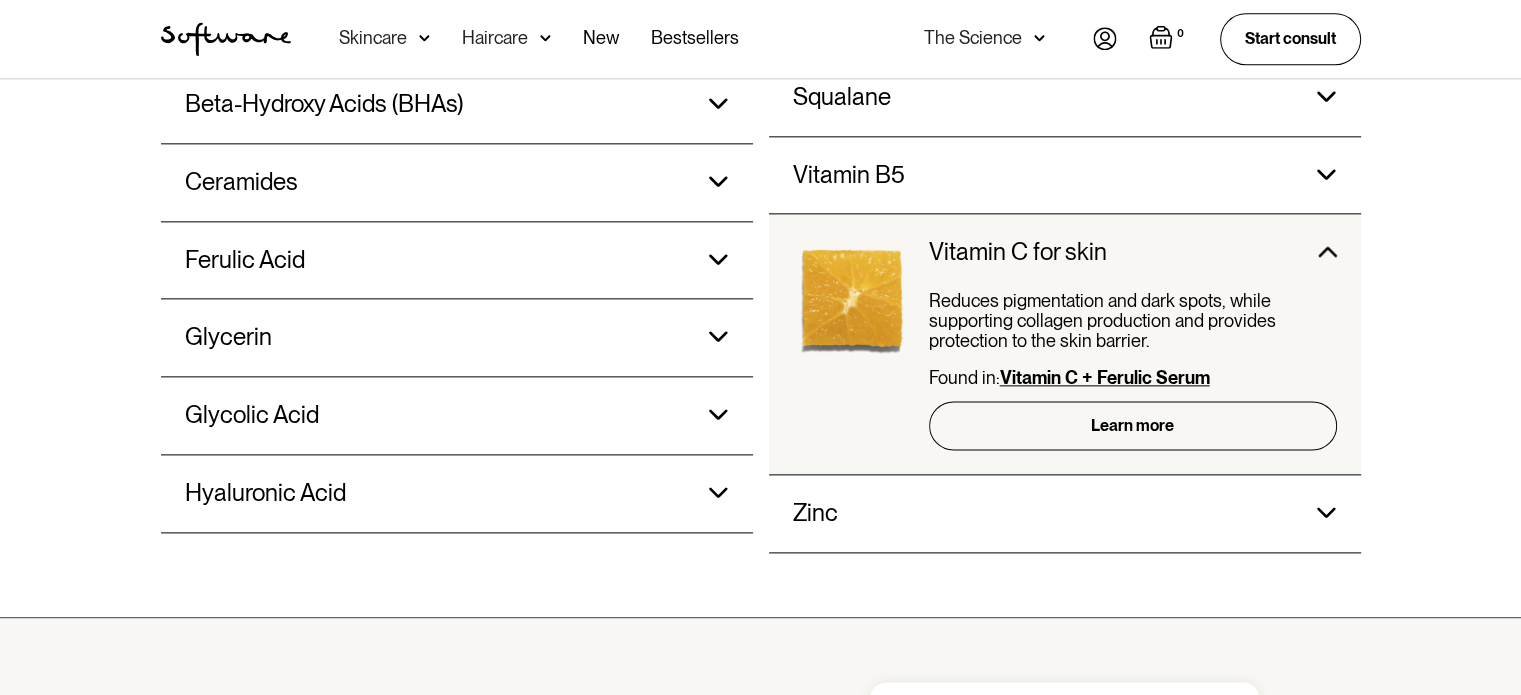 click on "Zinc" at bounding box center (997, -603) 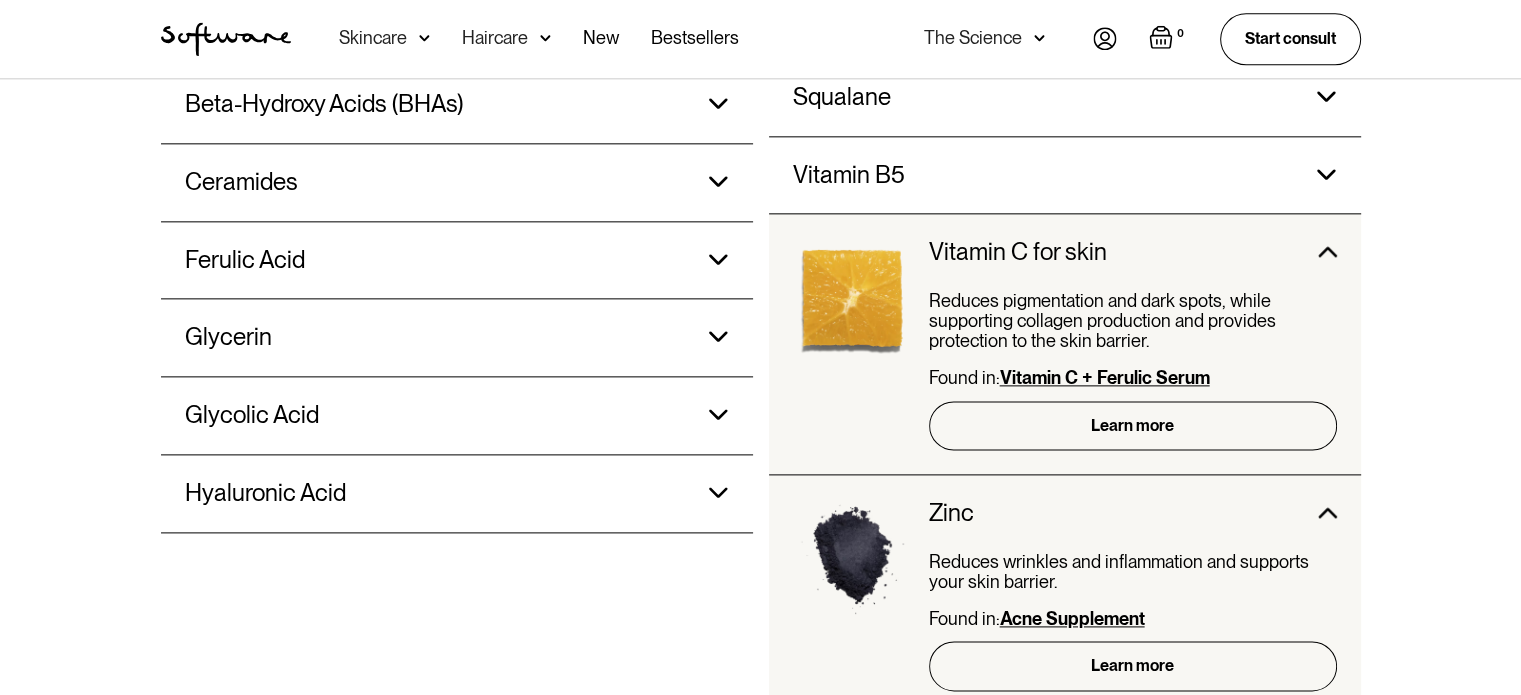 click on "Zinc" at bounding box center [997, -603] 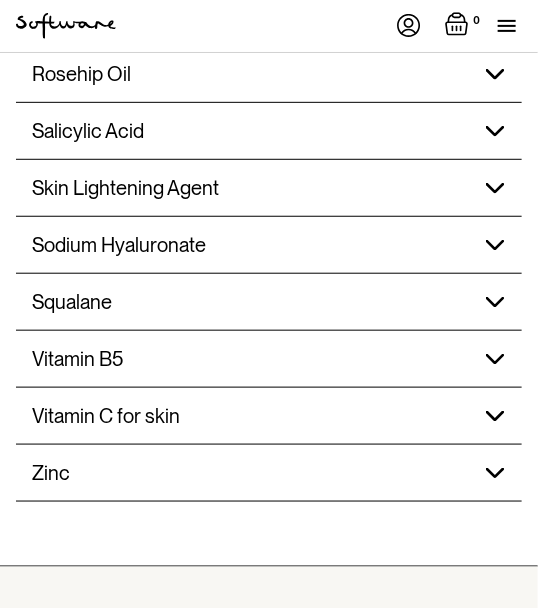 scroll, scrollTop: 2858, scrollLeft: 0, axis: vertical 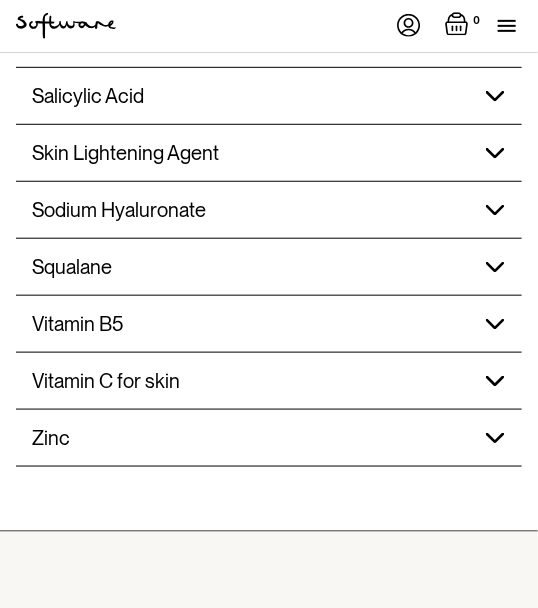 click on "Vitamin C for skin" at bounding box center [81, -246] 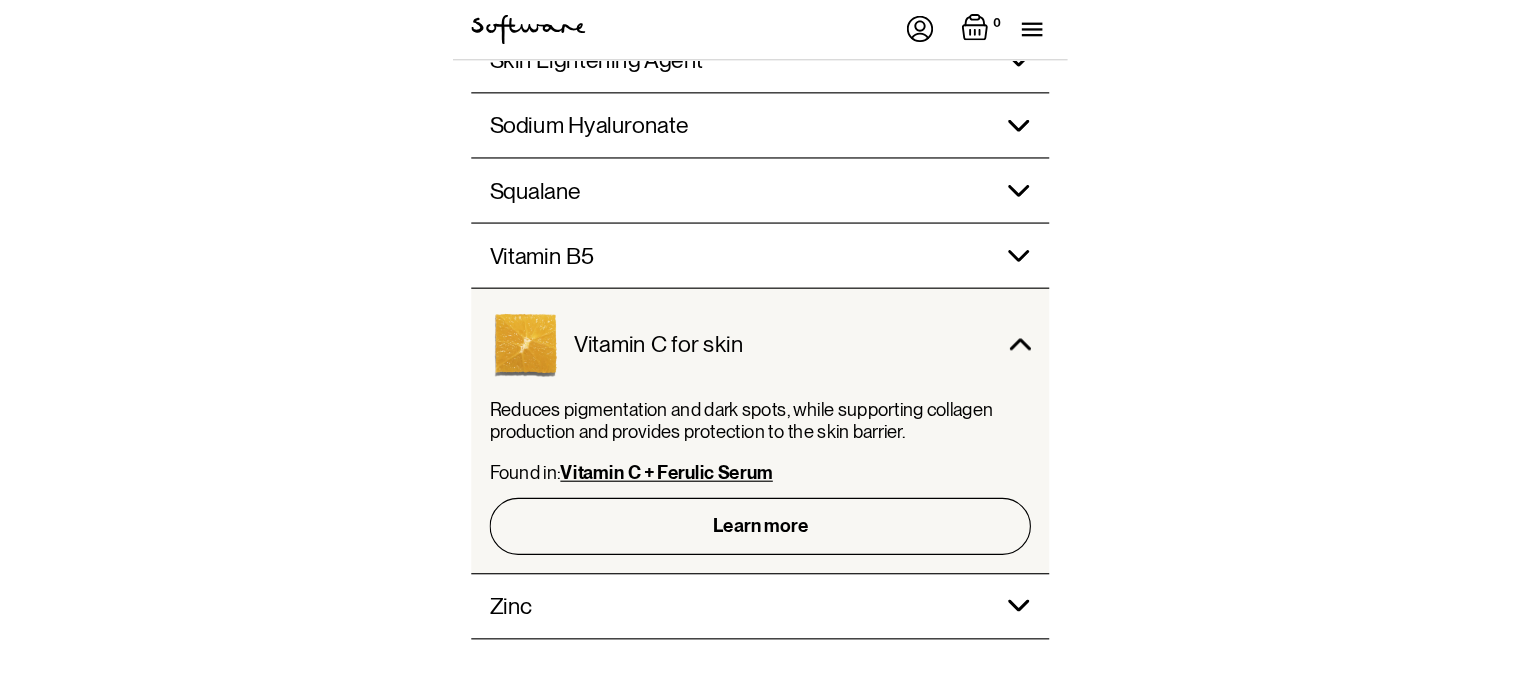 scroll, scrollTop: 2411, scrollLeft: 0, axis: vertical 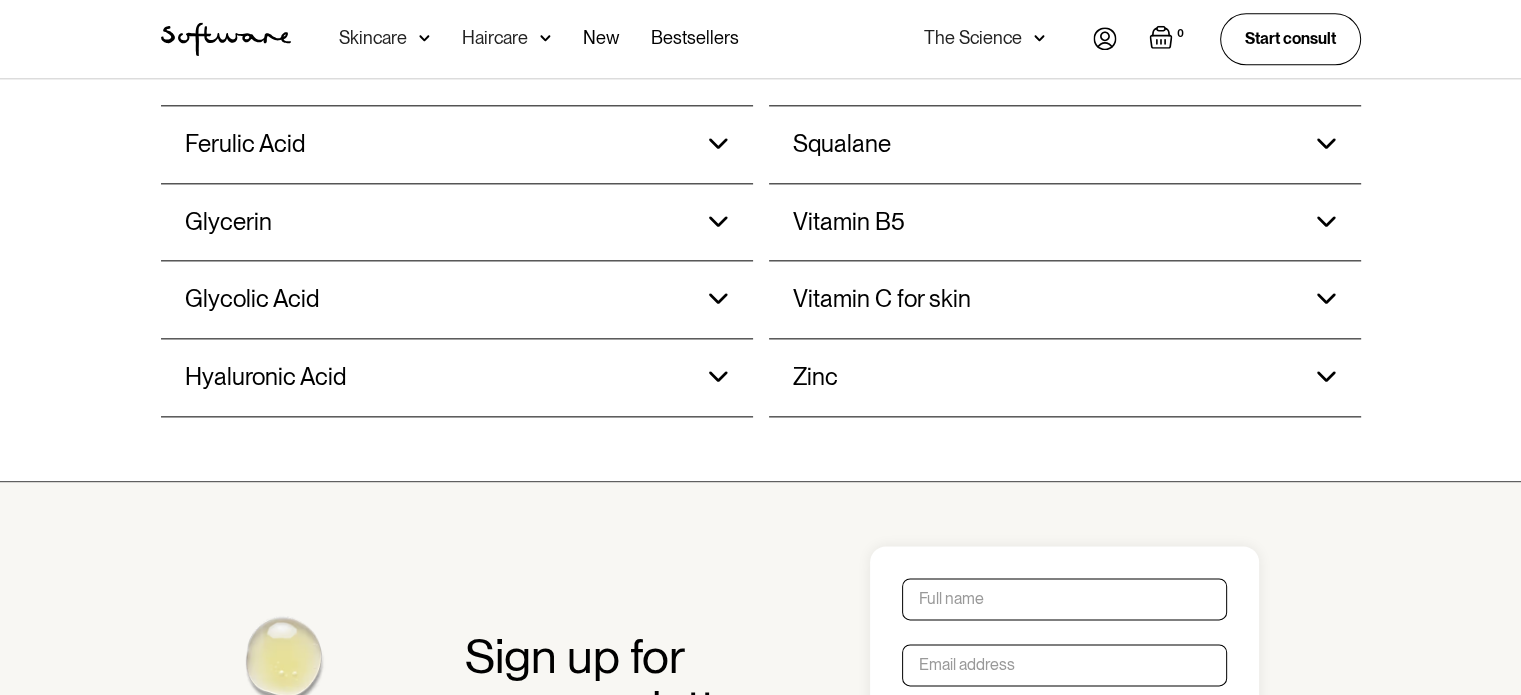 click on "Vitamin C for skin" at bounding box center [852, -556] 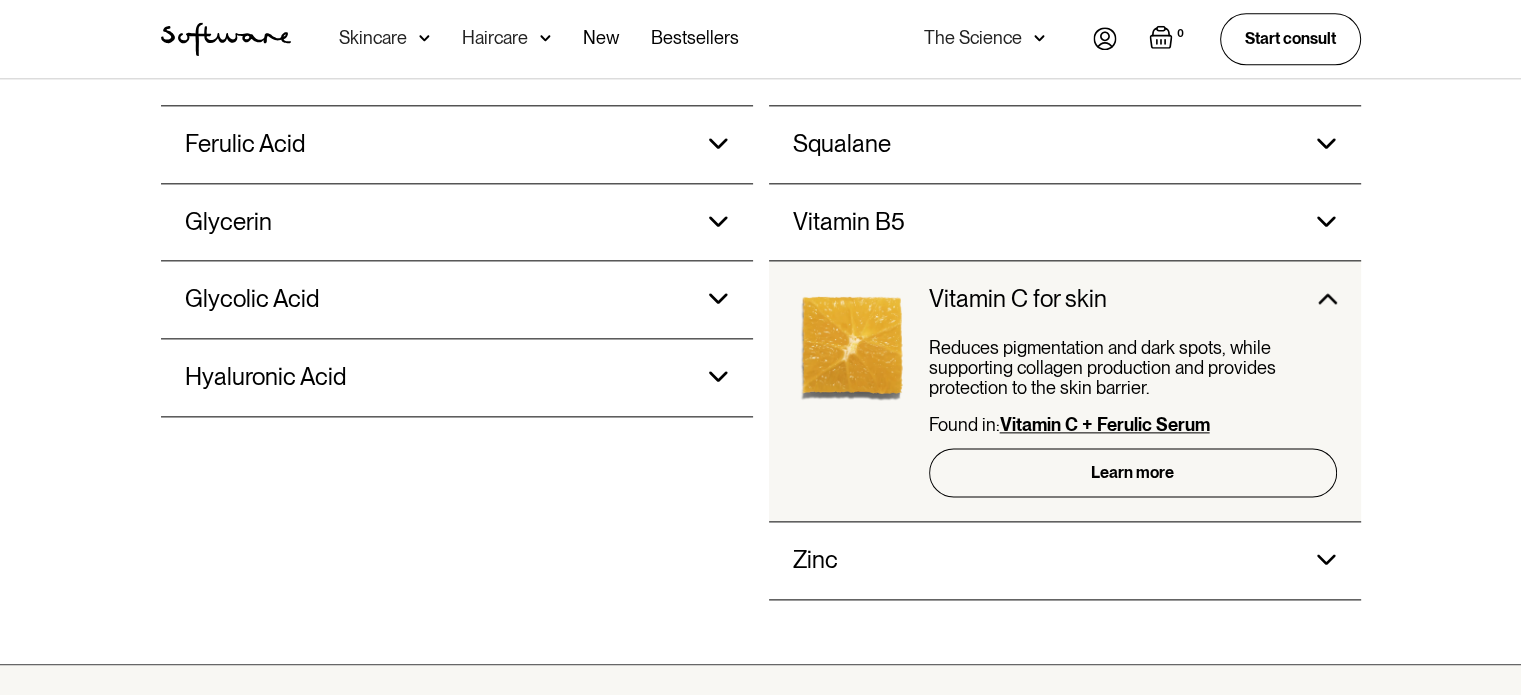 drag, startPoint x: 857, startPoint y: 302, endPoint x: 825, endPoint y: 279, distance: 39.40812 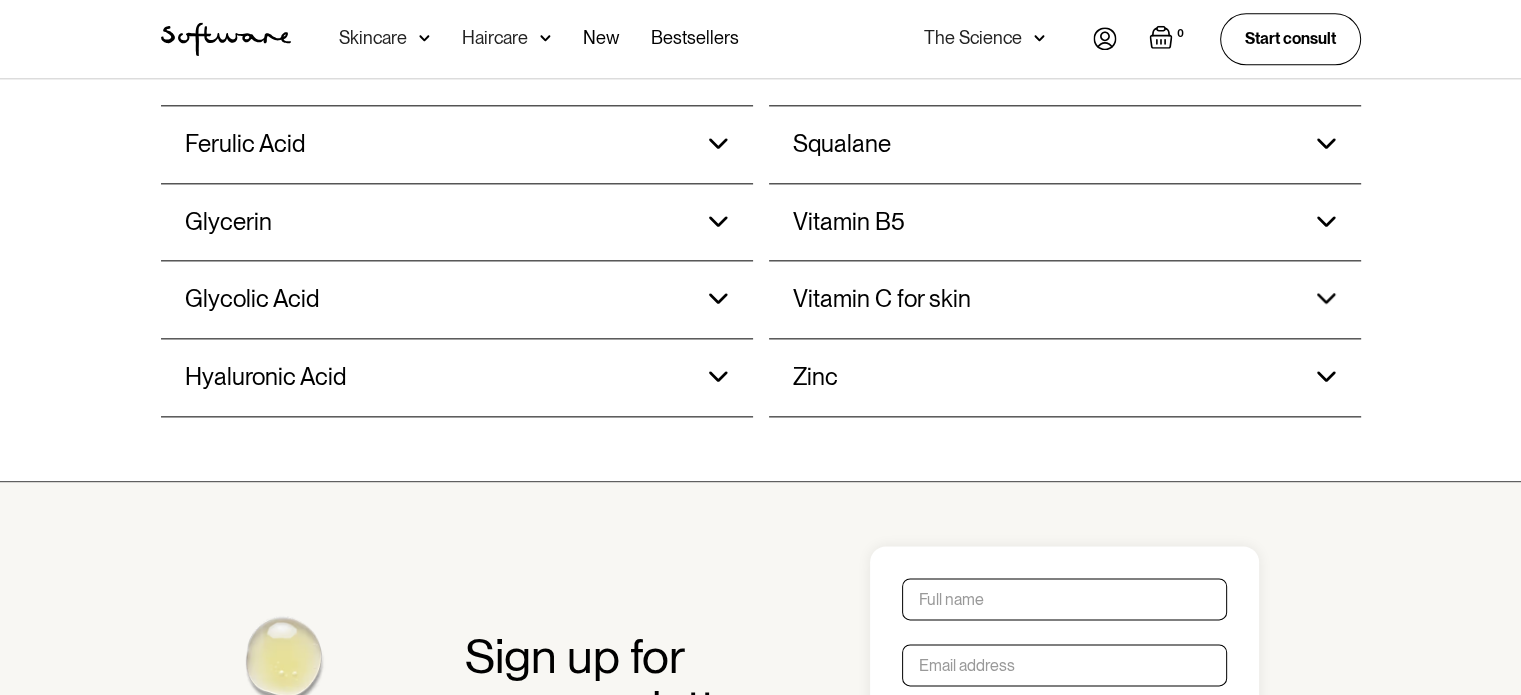 click on "Vitamin B5" at bounding box center [852, -556] 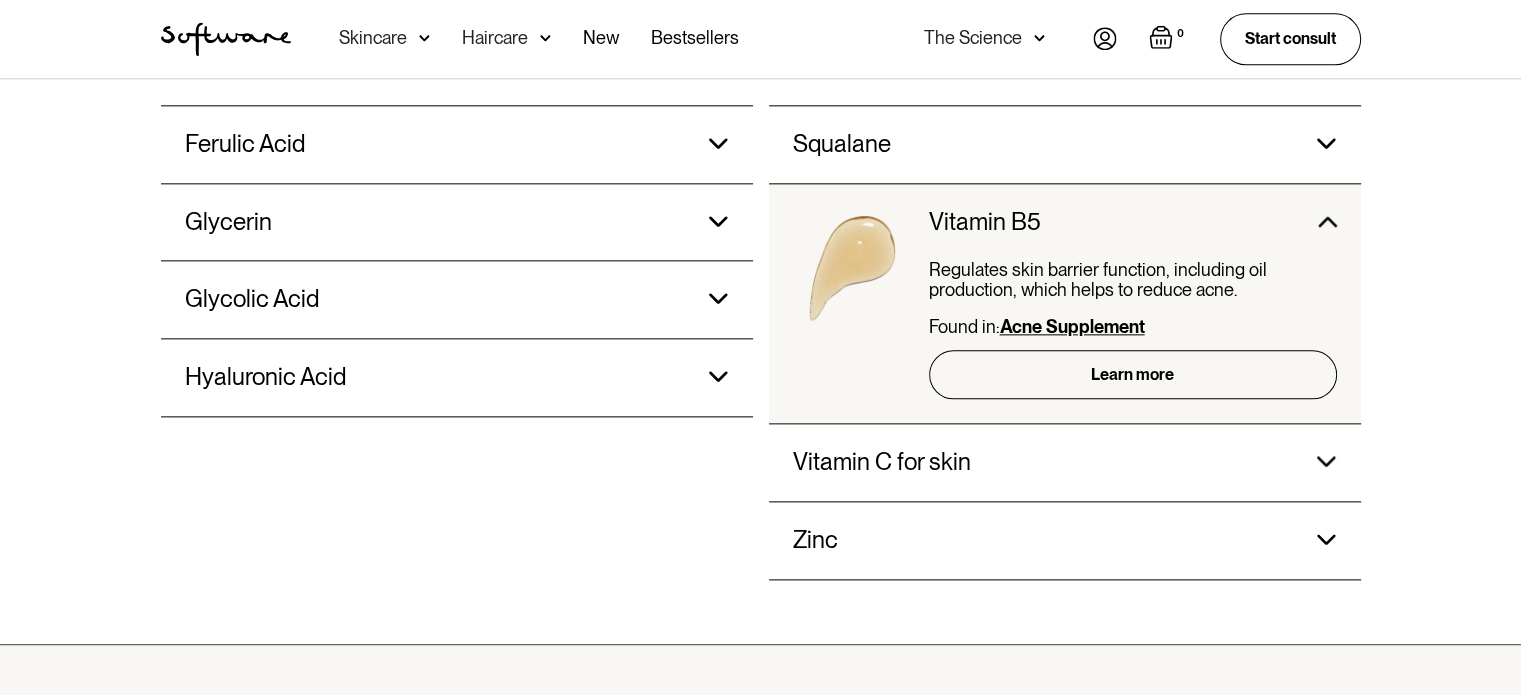click at bounding box center [793, -510] 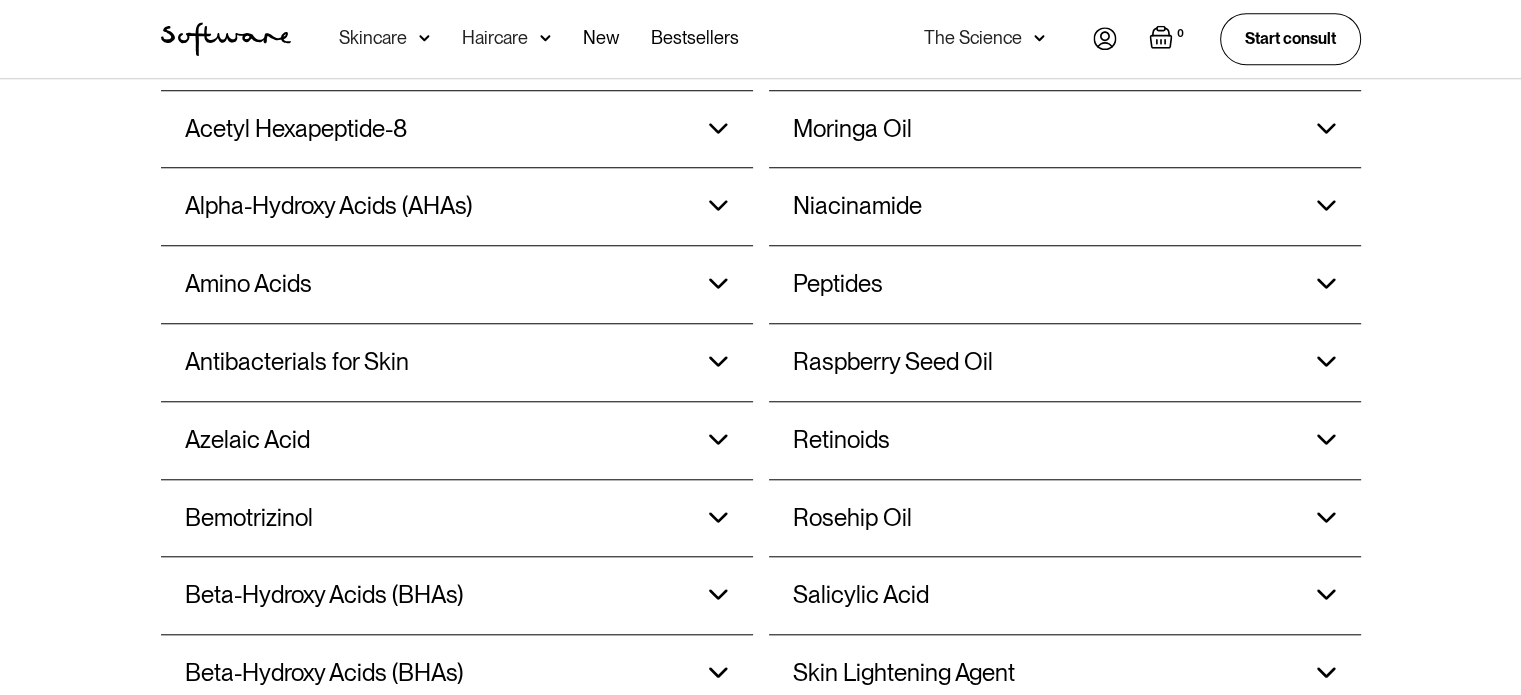 scroll, scrollTop: 1811, scrollLeft: 0, axis: vertical 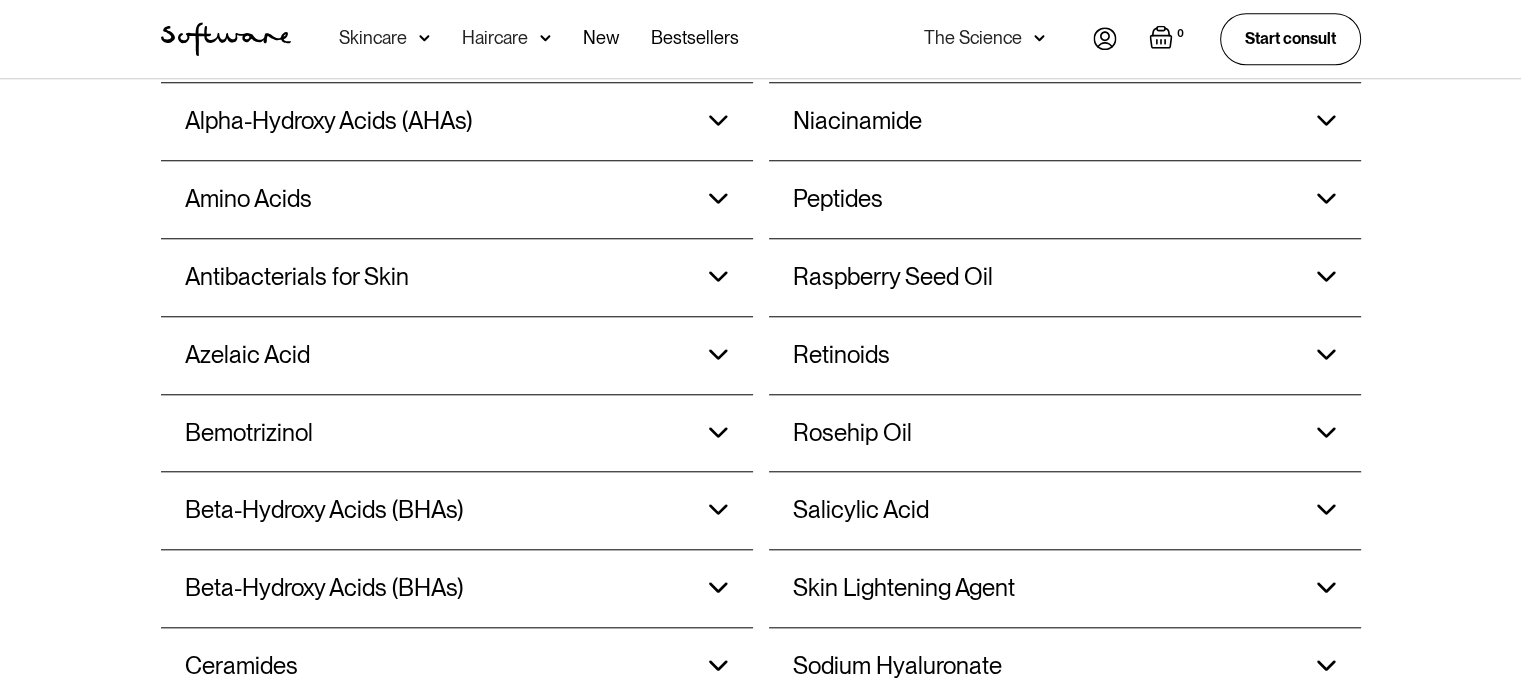 click on "Retinoids" at bounding box center [997, 44] 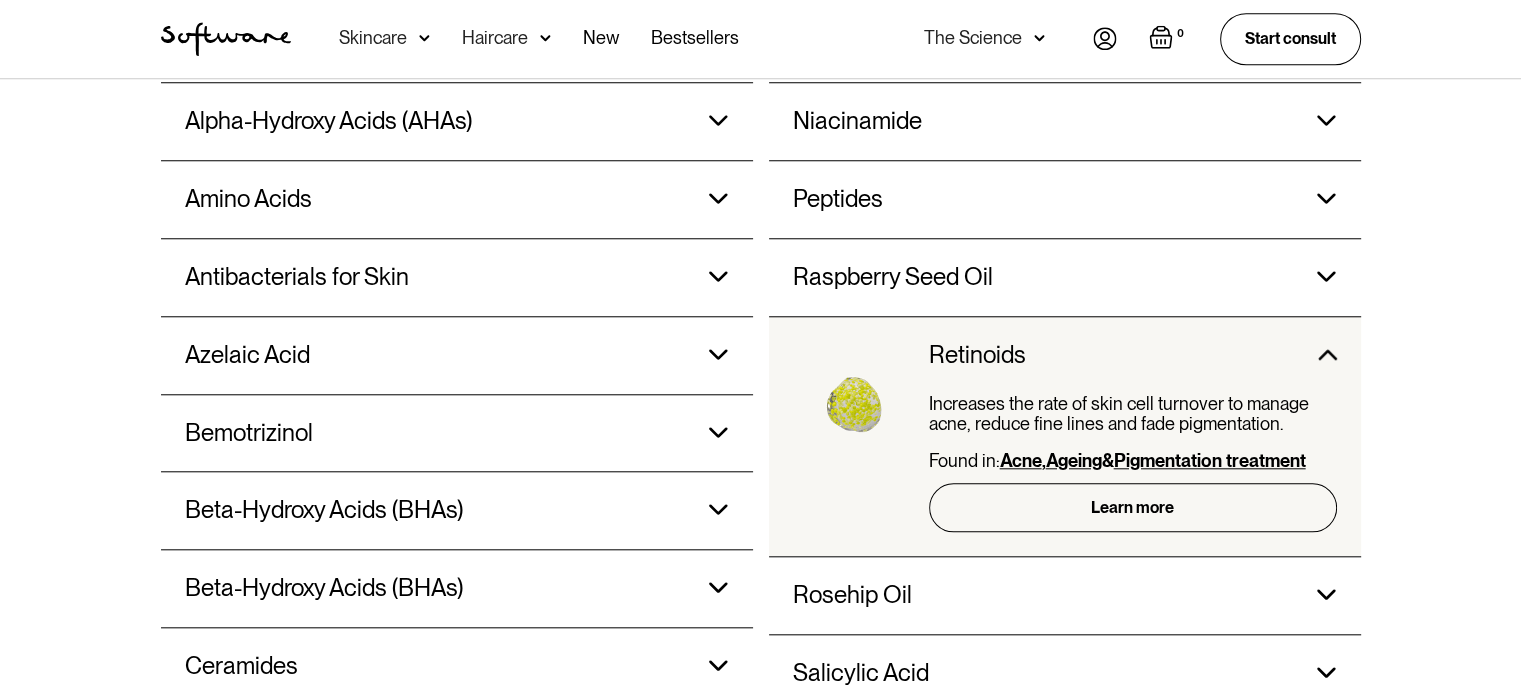 click on "Retinoids" at bounding box center (997, 44) 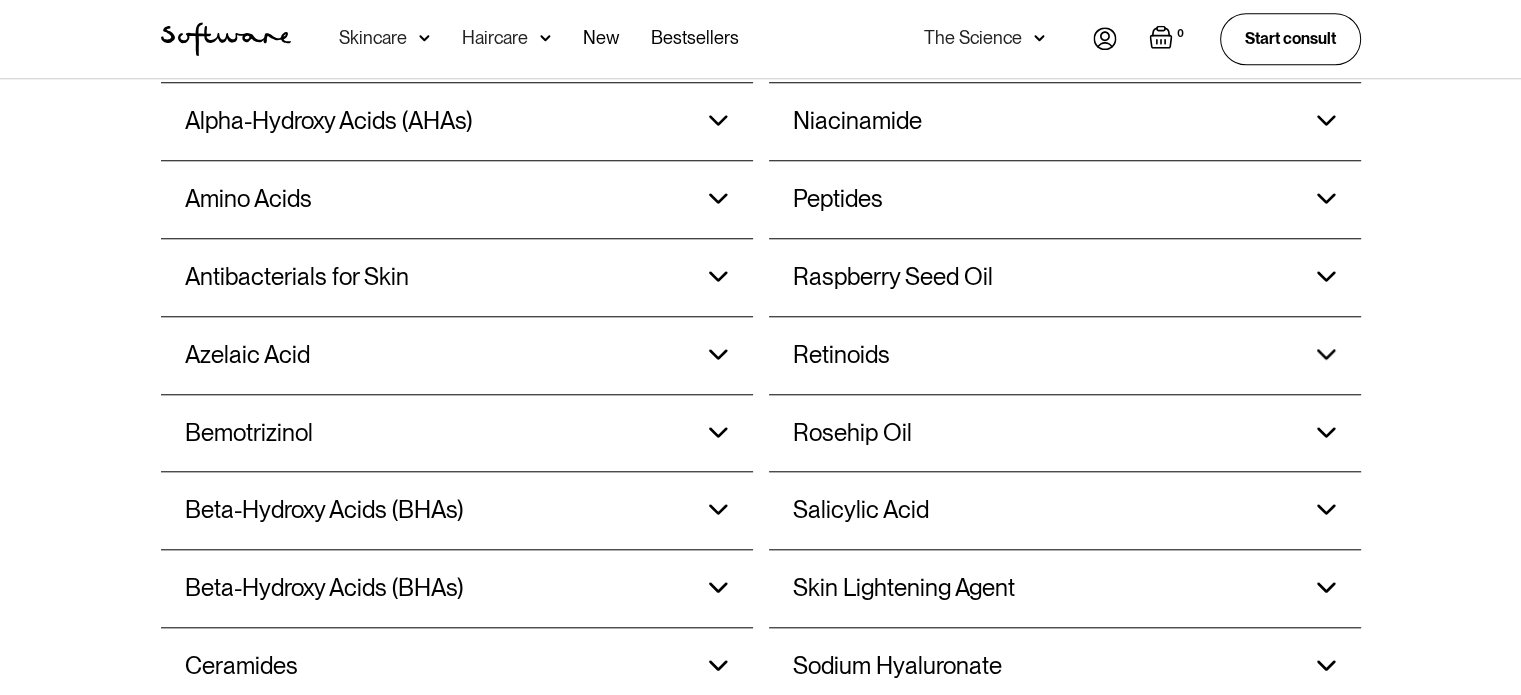 click on "Rosehip Oil" at bounding box center [997, 44] 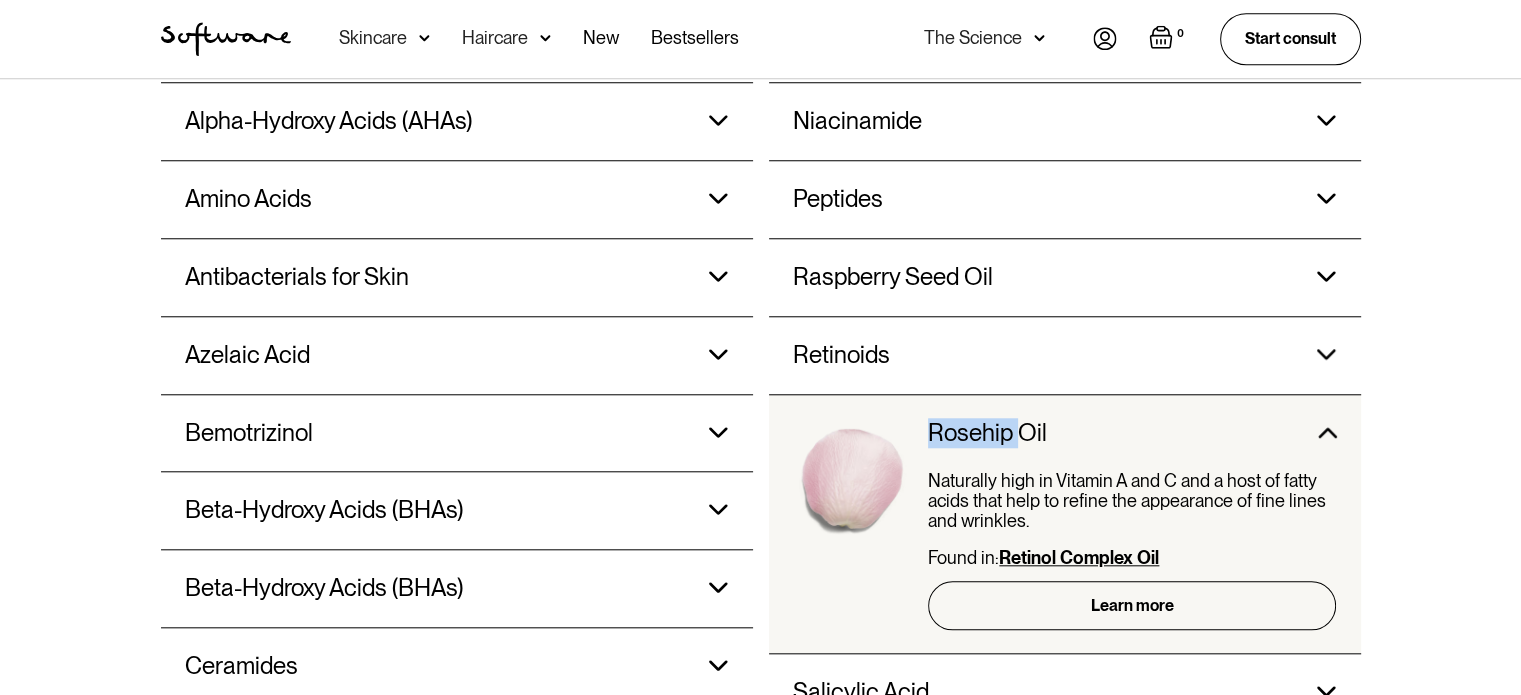 click on "Rosehip Oil" at bounding box center [997, 44] 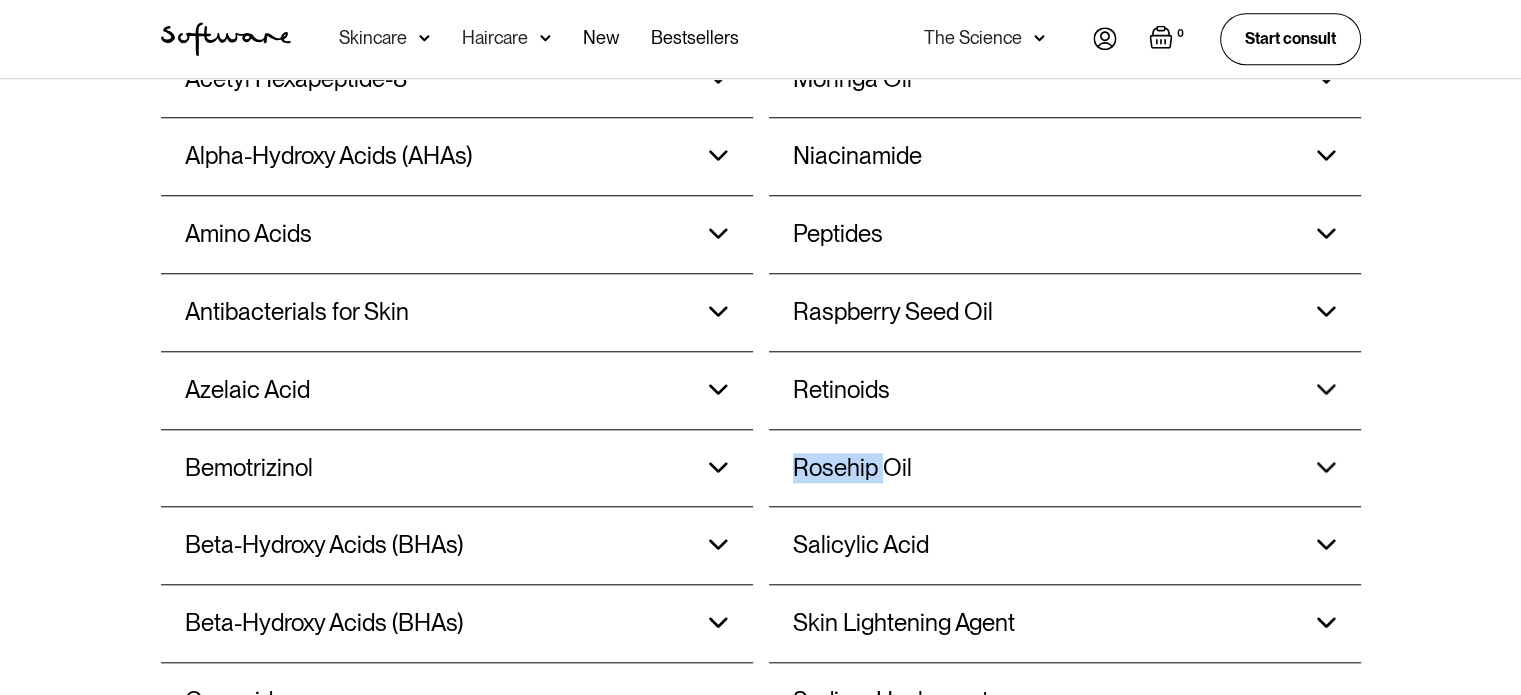 scroll, scrollTop: 1811, scrollLeft: 0, axis: vertical 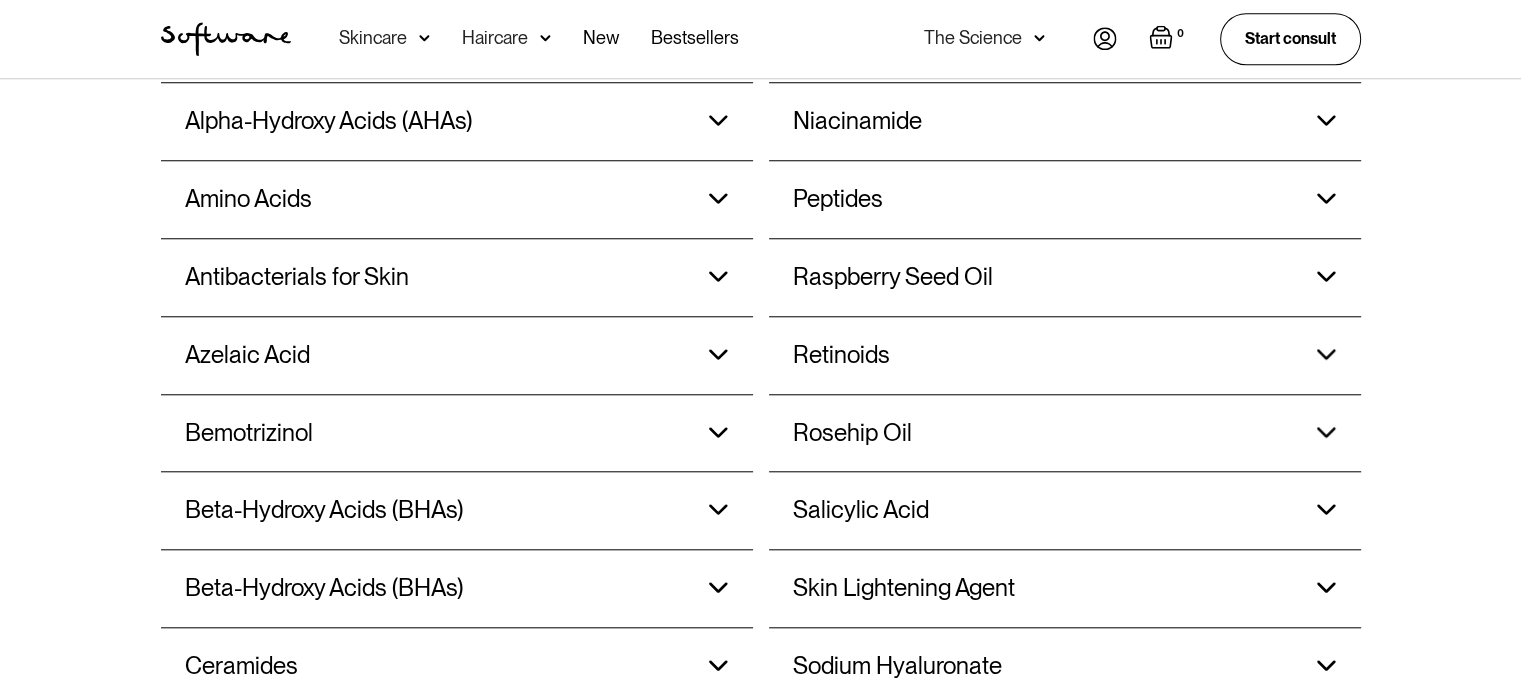 click on "Azelaic Acid" at bounding box center [296, 44] 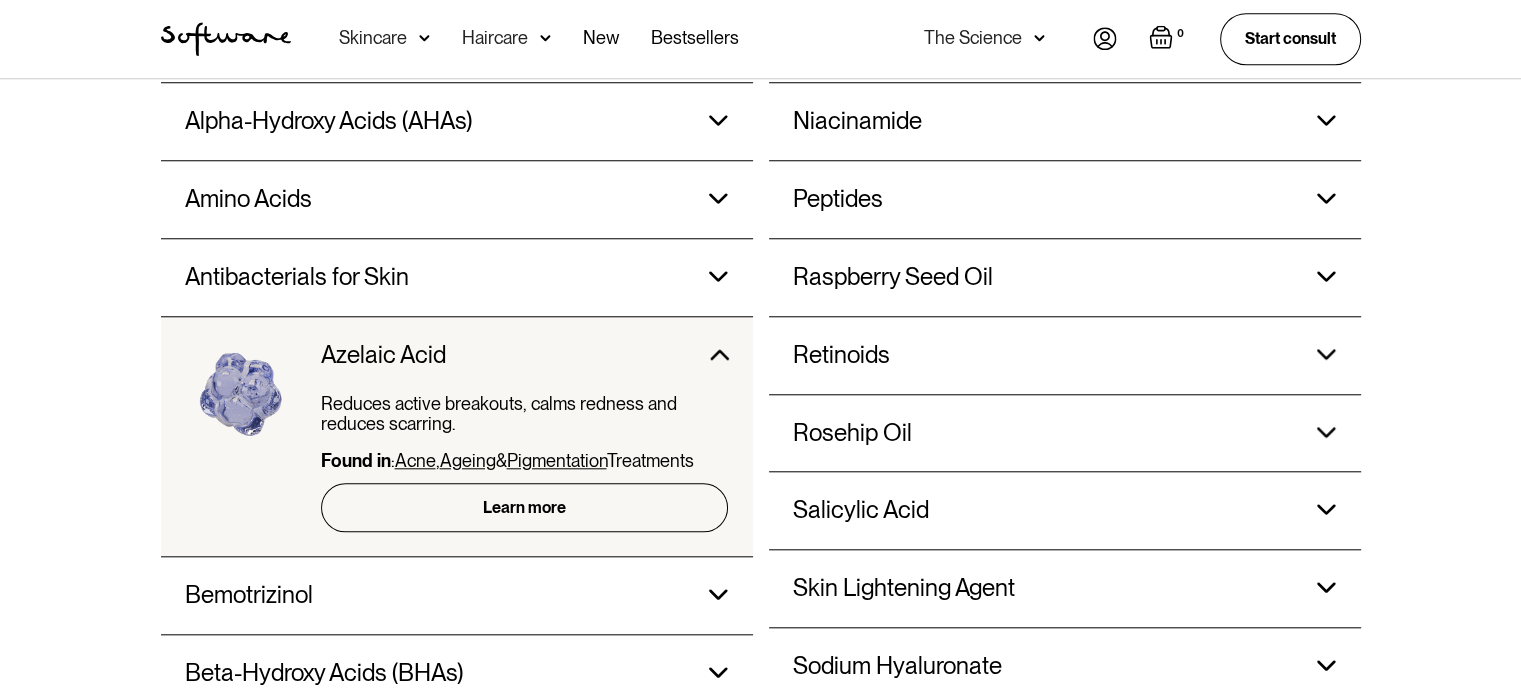 click on "Azelaic Acid" at bounding box center (296, 44) 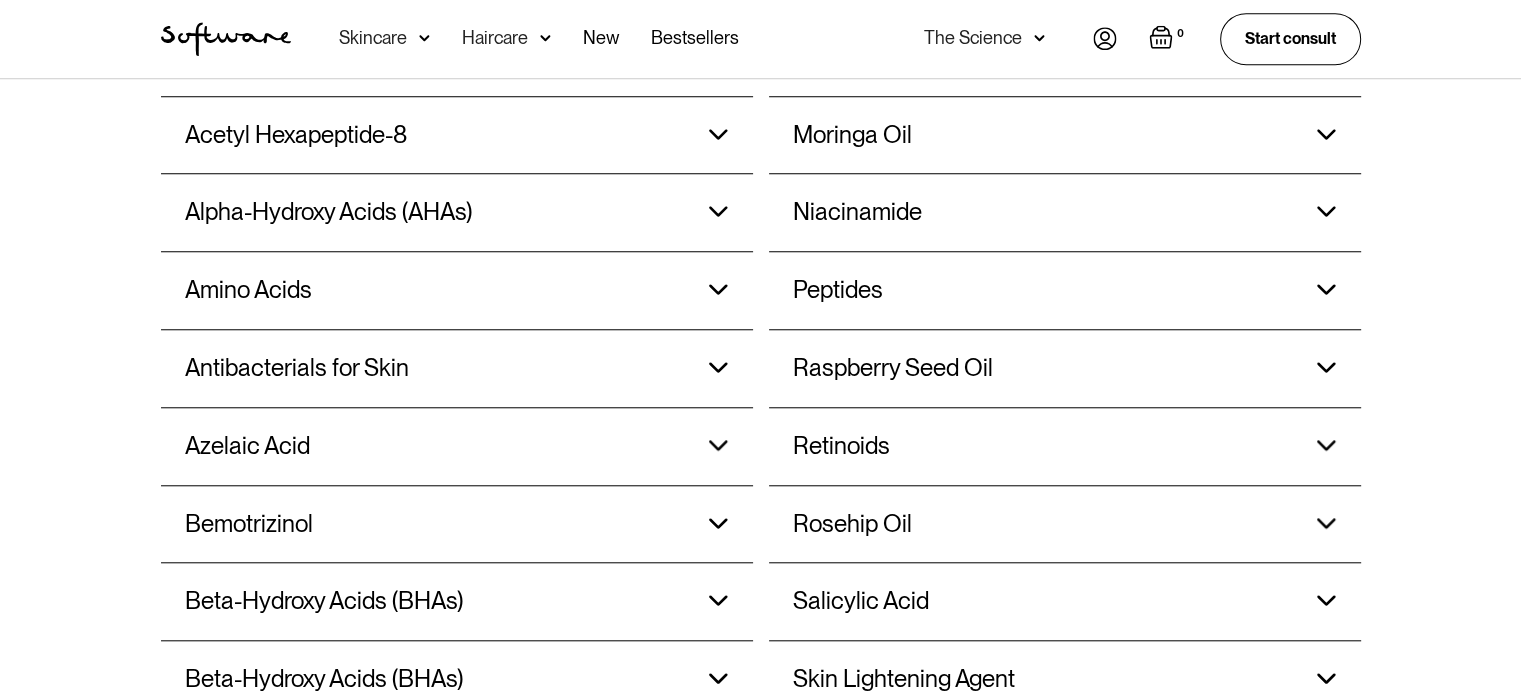 scroll, scrollTop: 1811, scrollLeft: 0, axis: vertical 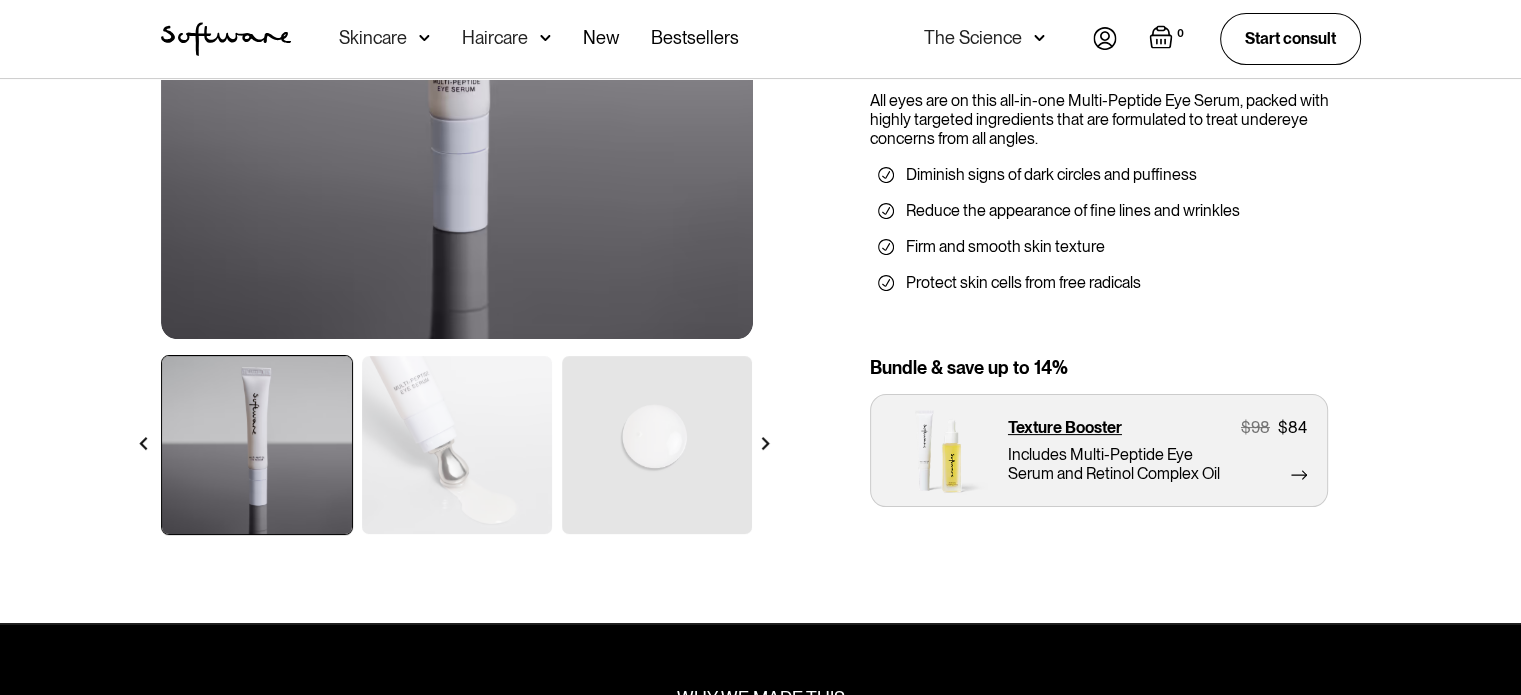 click at bounding box center (657, 445) 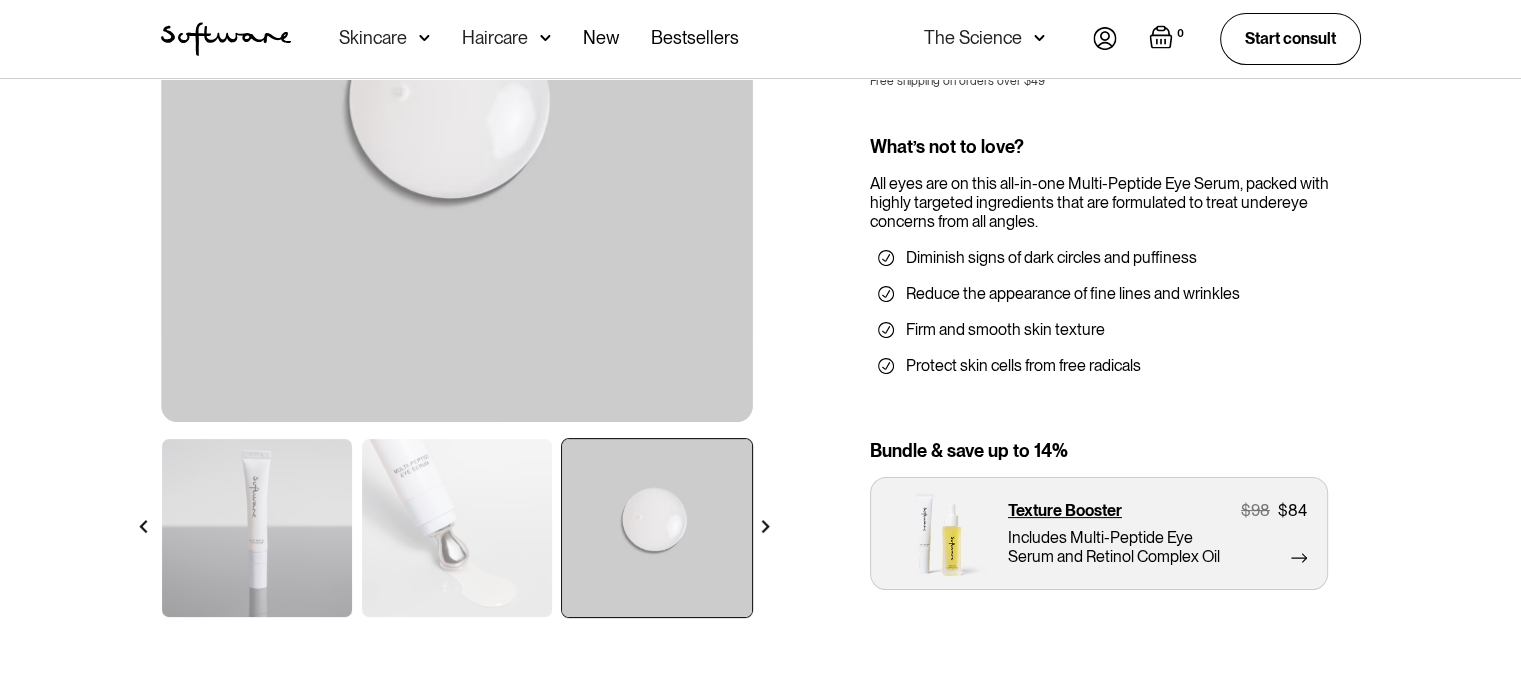 scroll, scrollTop: 300, scrollLeft: 0, axis: vertical 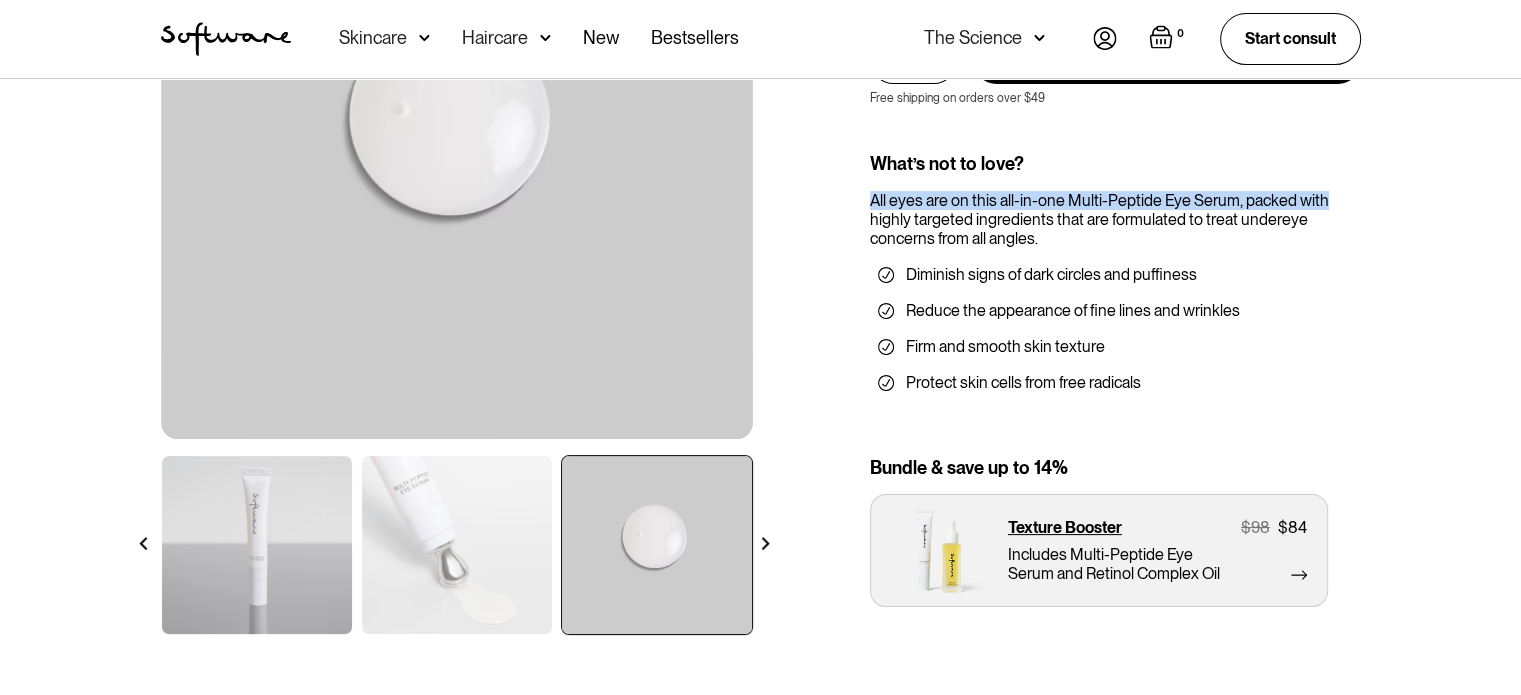 drag, startPoint x: 1516, startPoint y: 120, endPoint x: 1523, endPoint y: 182, distance: 62.39391 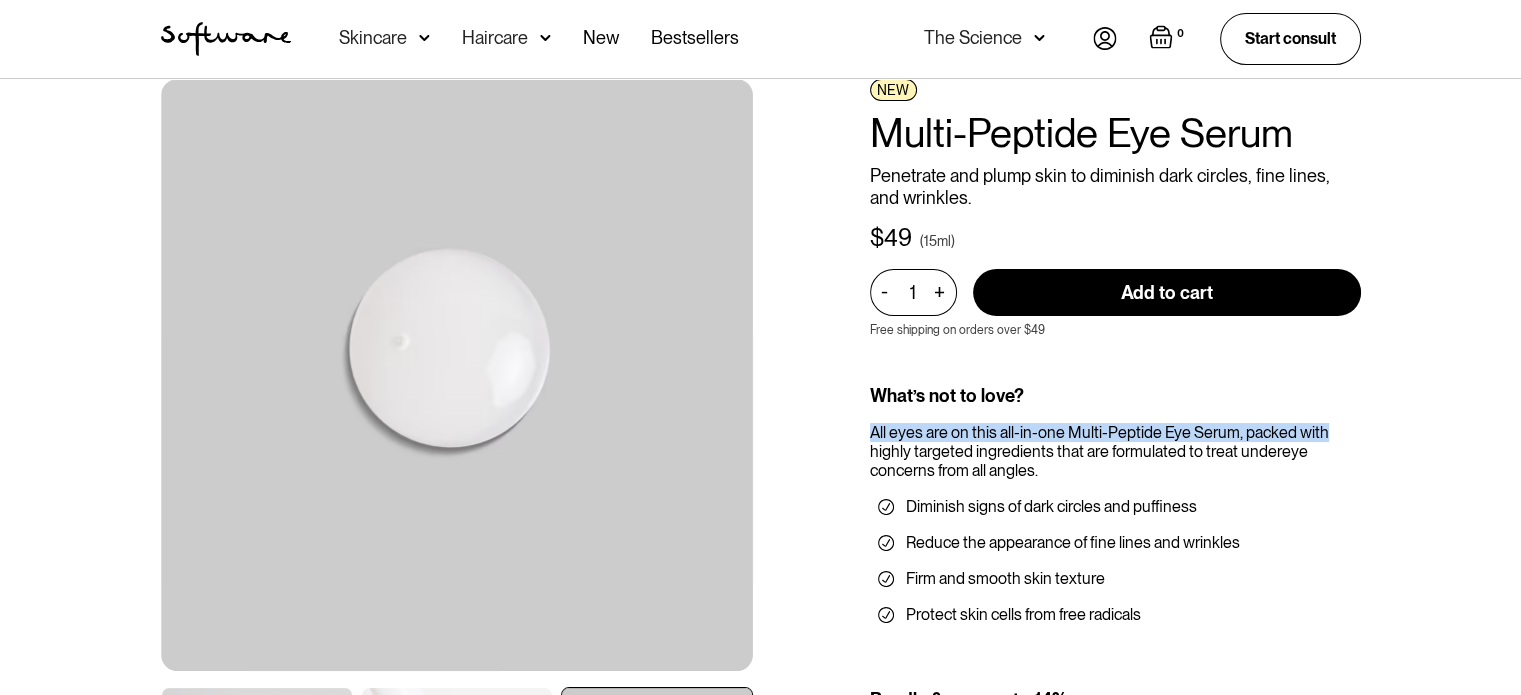 scroll, scrollTop: 0, scrollLeft: 0, axis: both 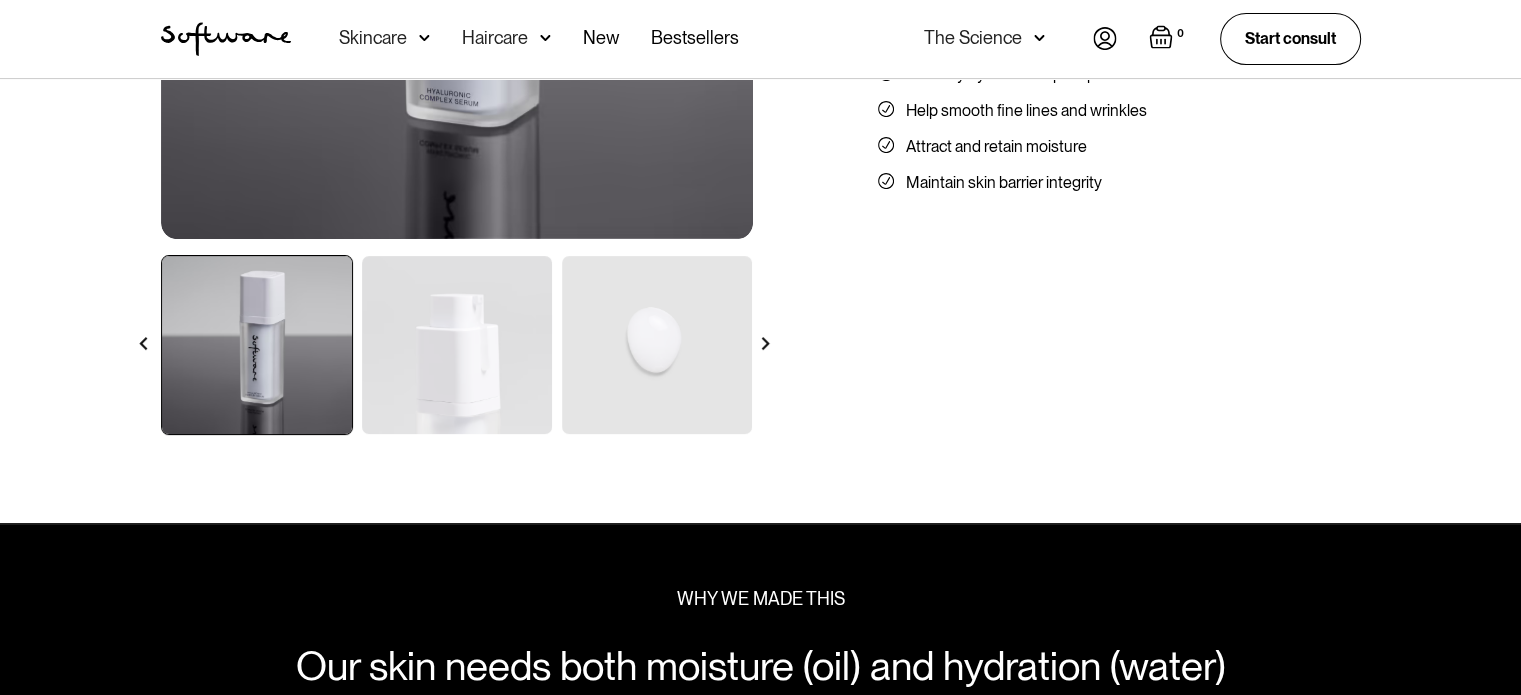 click at bounding box center [457, 345] 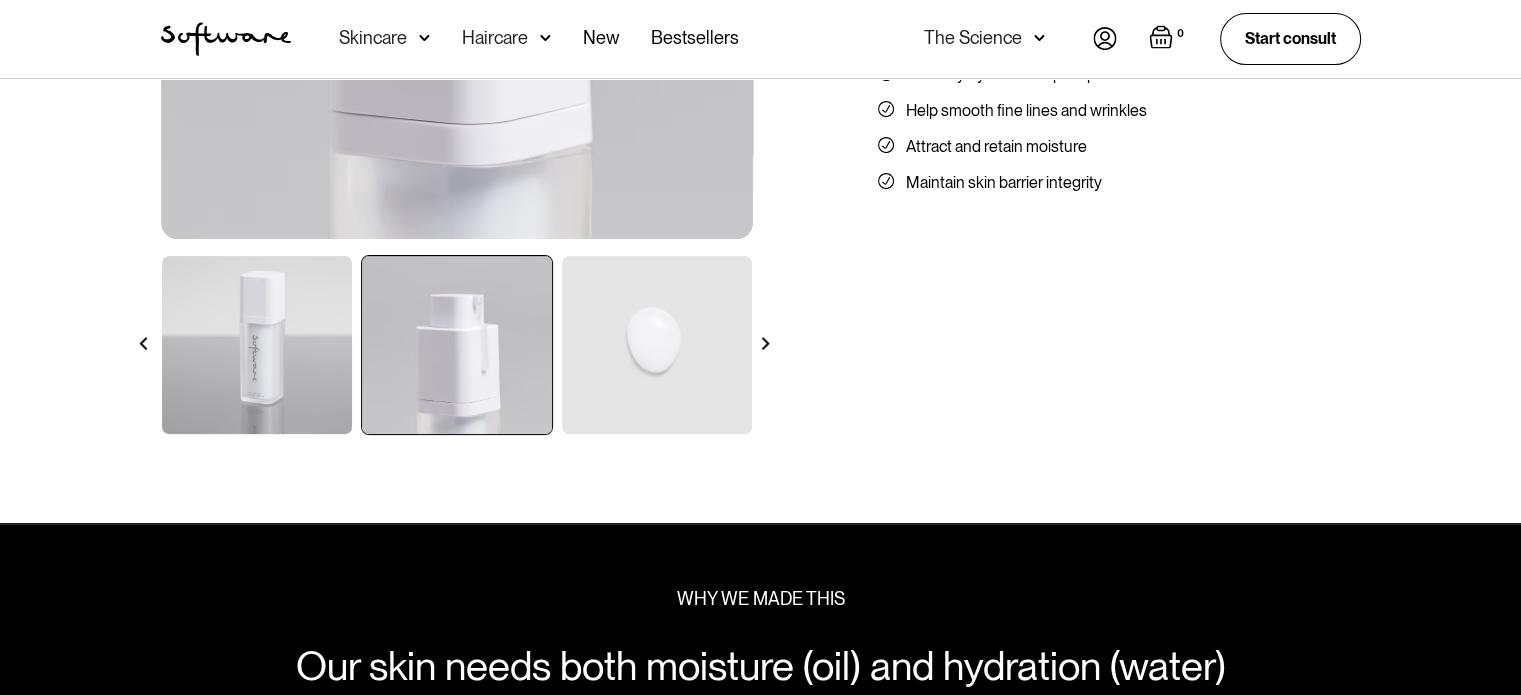 click at bounding box center (657, 345) 